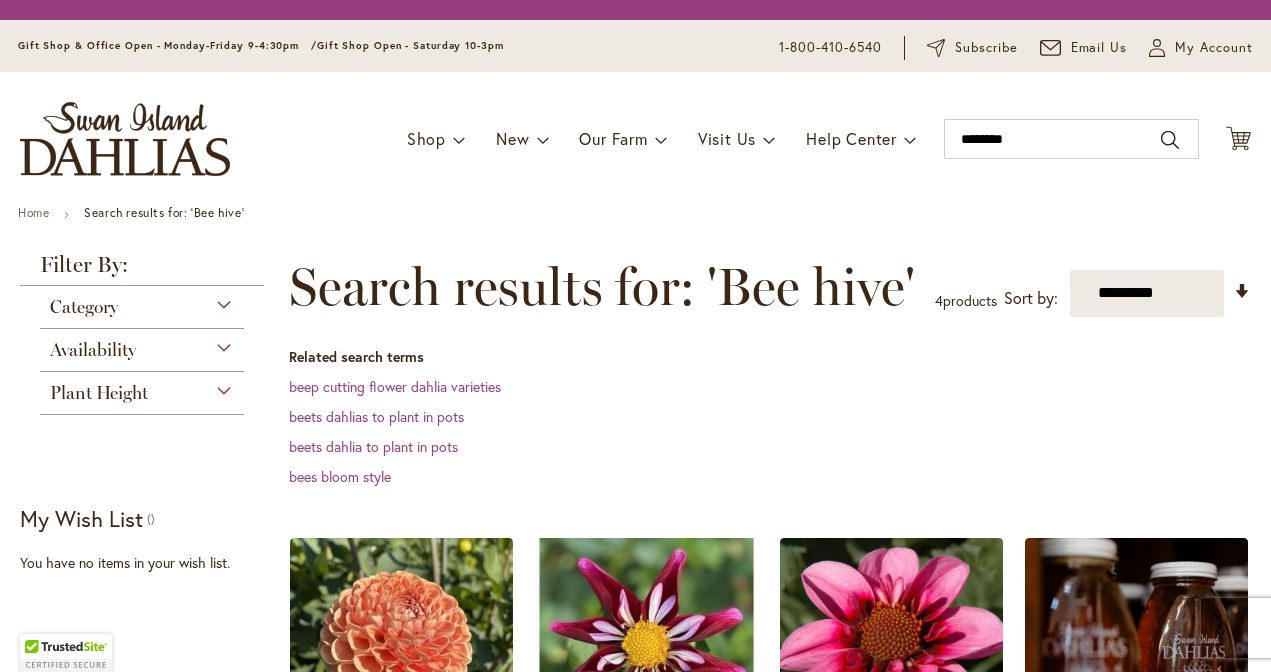 scroll, scrollTop: 0, scrollLeft: 0, axis: both 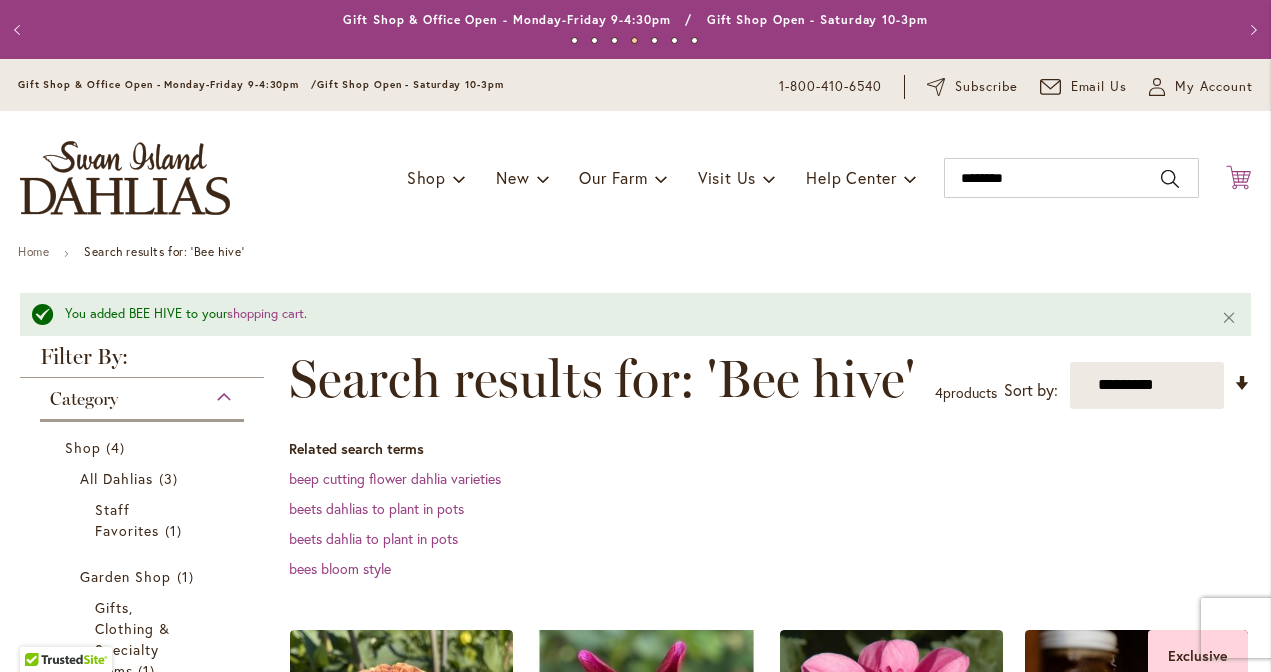 click 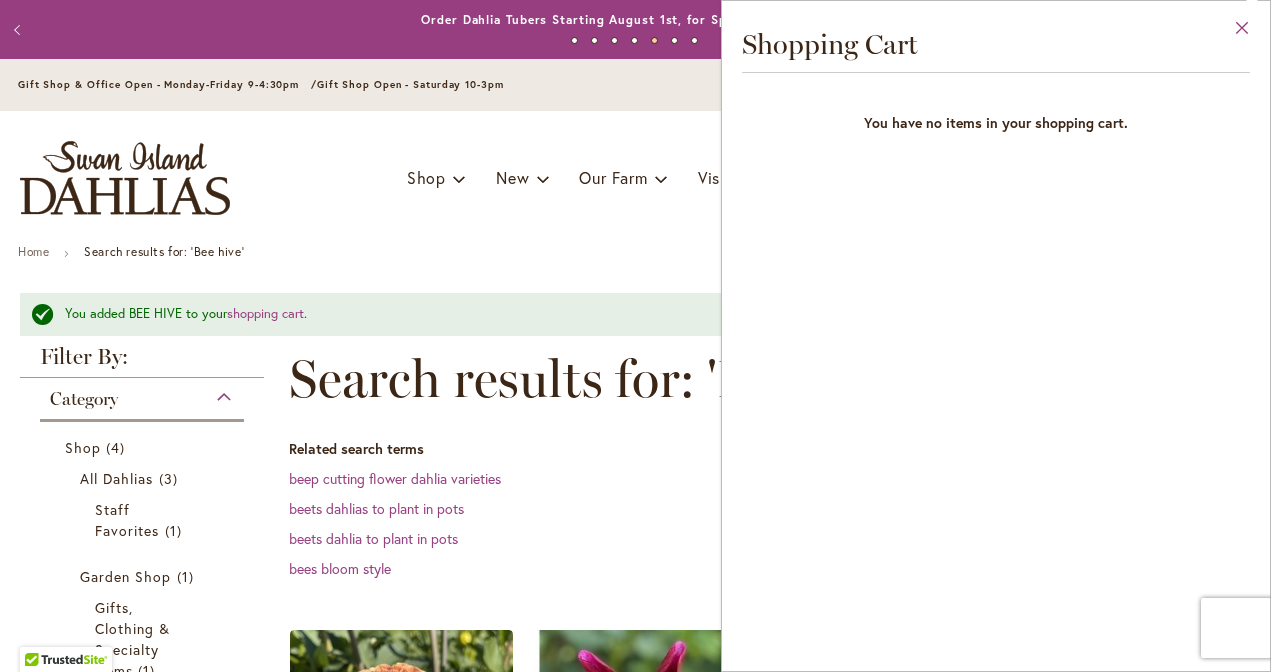 click on "Close" at bounding box center (1242, 32) 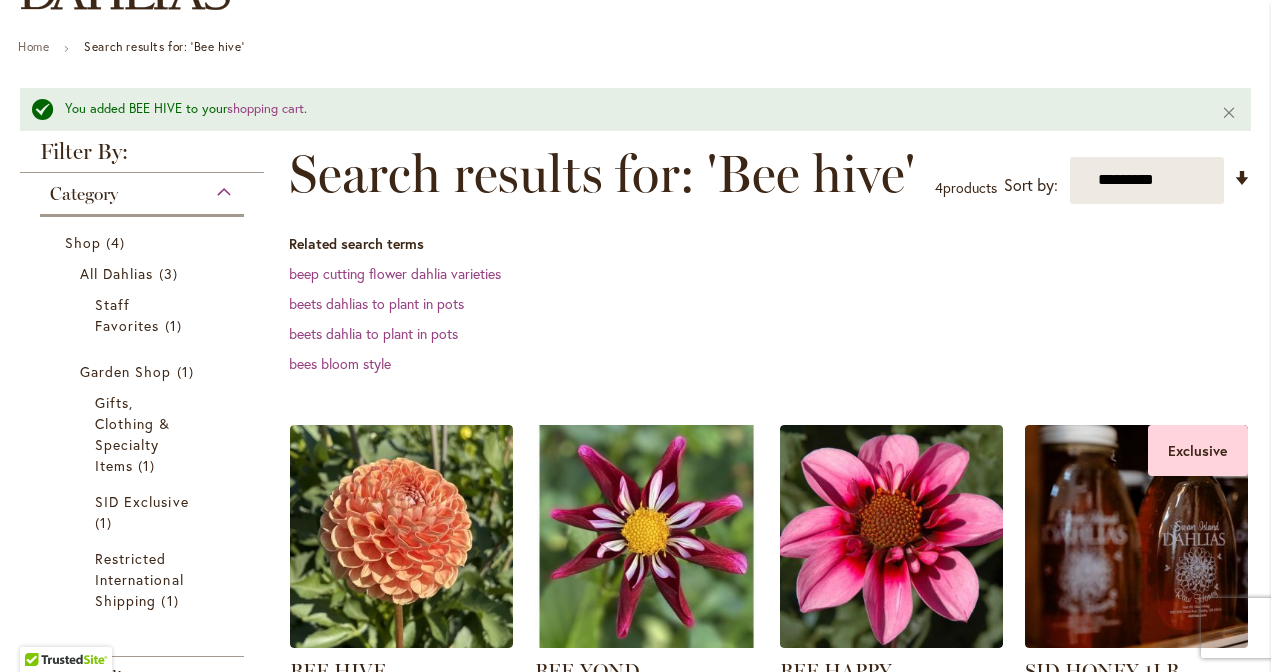 scroll, scrollTop: 190, scrollLeft: 0, axis: vertical 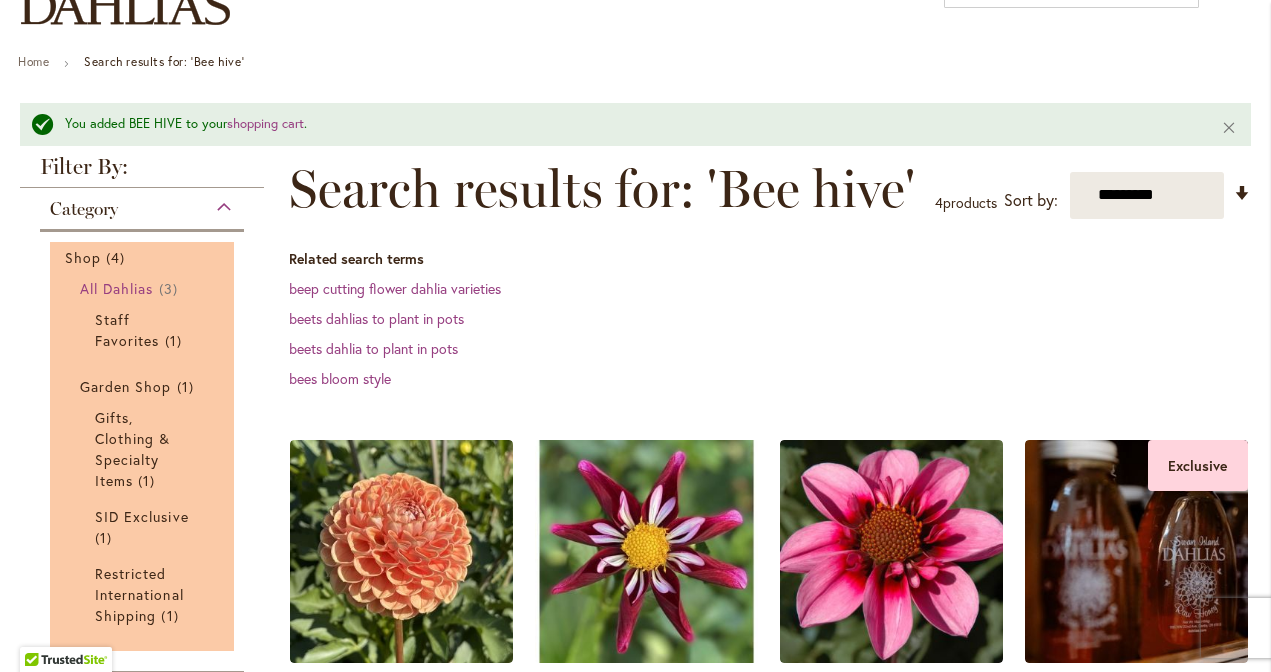 click on "All Dahlias" at bounding box center [117, 288] 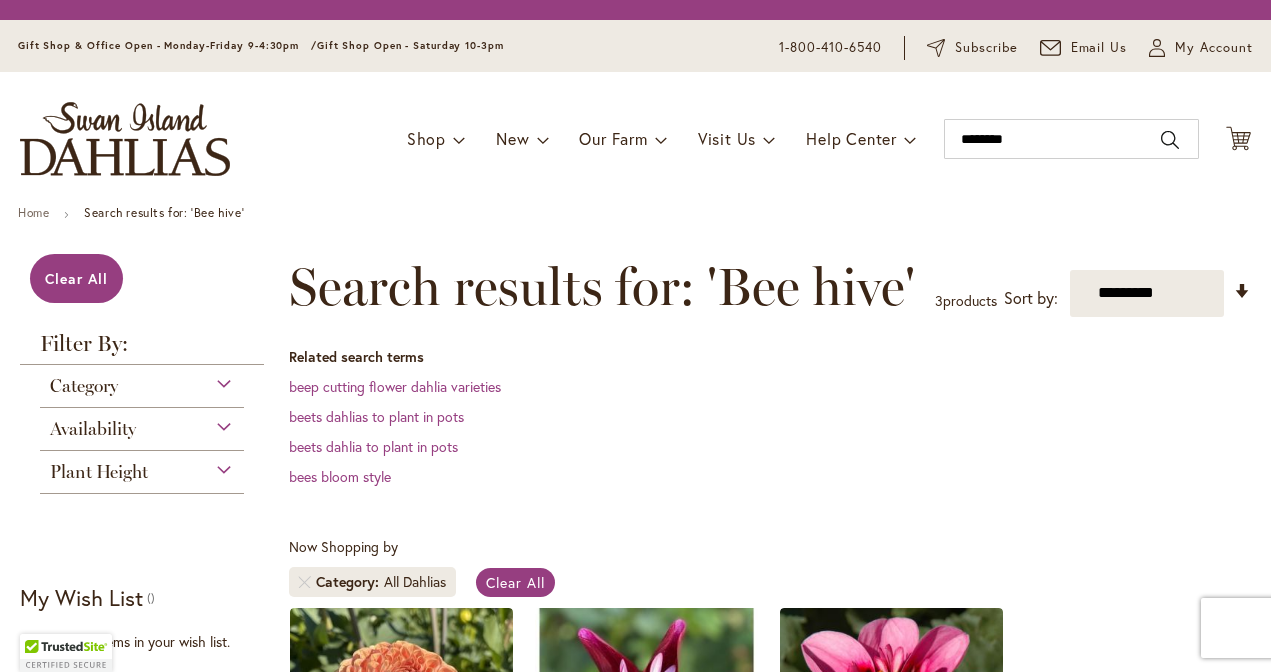 scroll, scrollTop: 0, scrollLeft: 0, axis: both 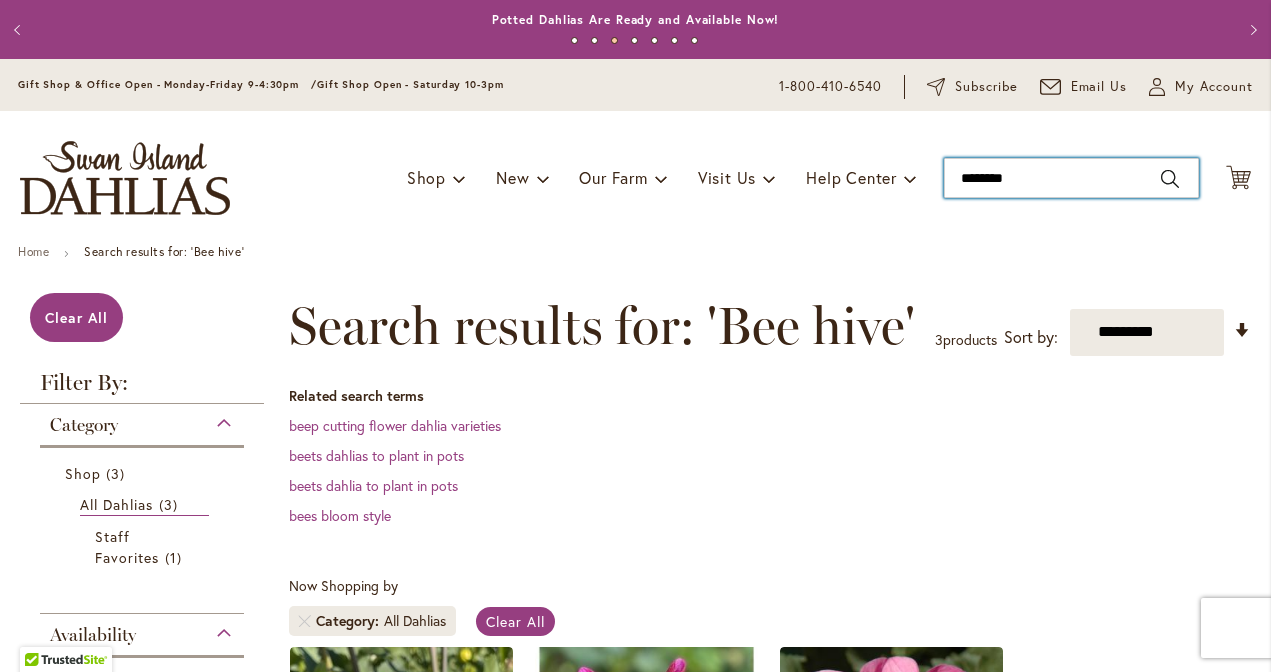 click on "********" at bounding box center (1071, 178) 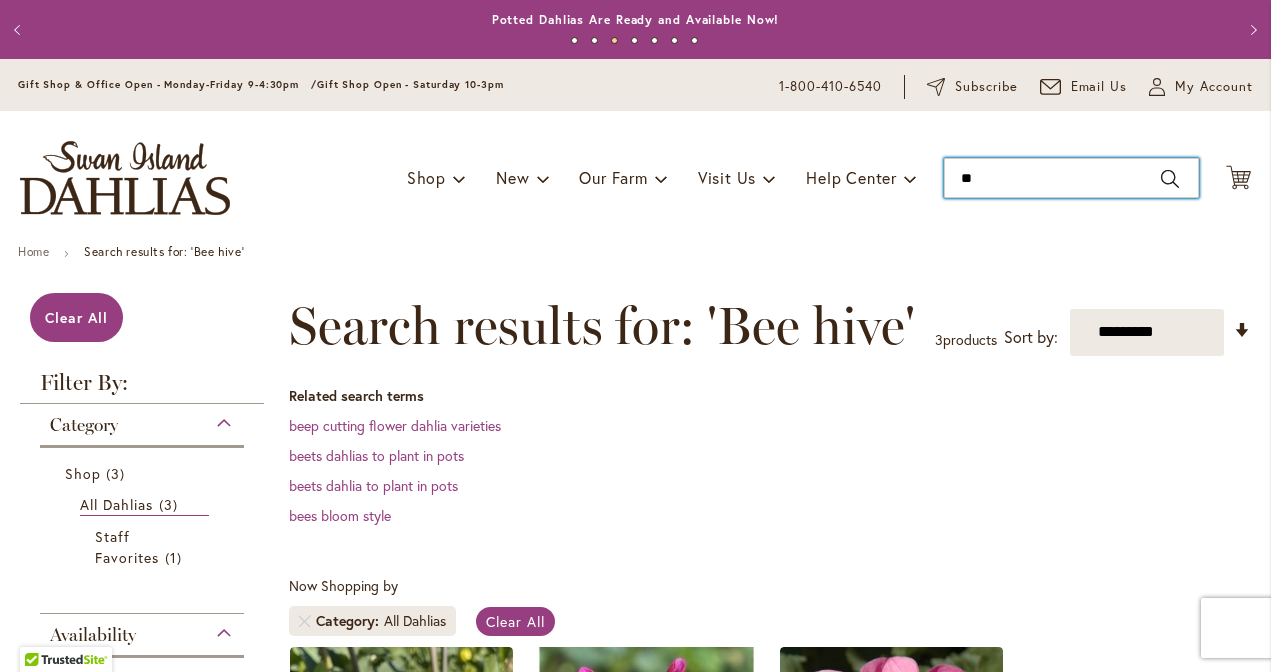 type on "*" 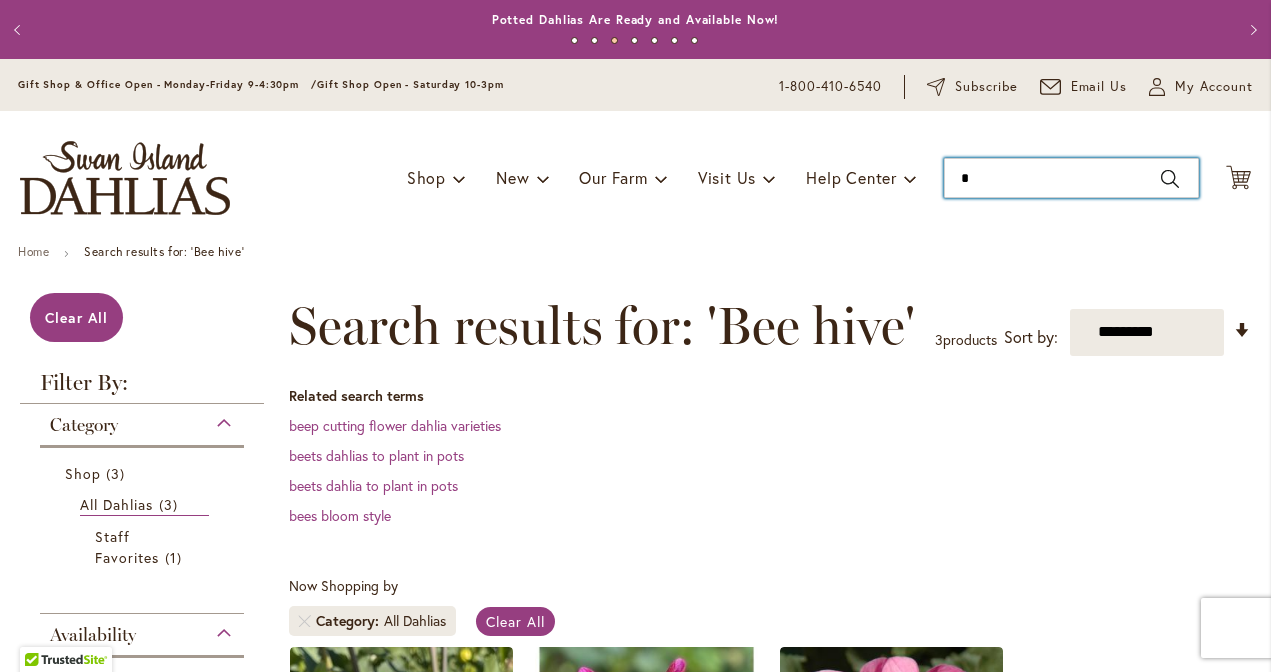 type 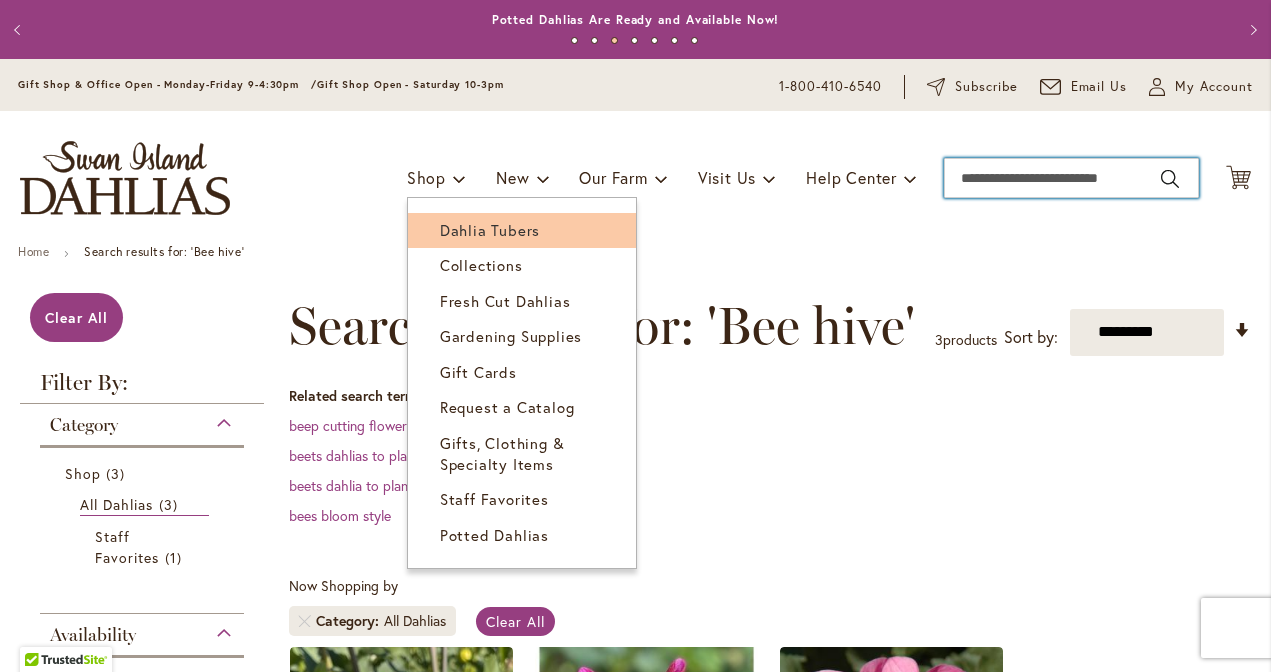 click on "Dahlia Tubers" at bounding box center (490, 230) 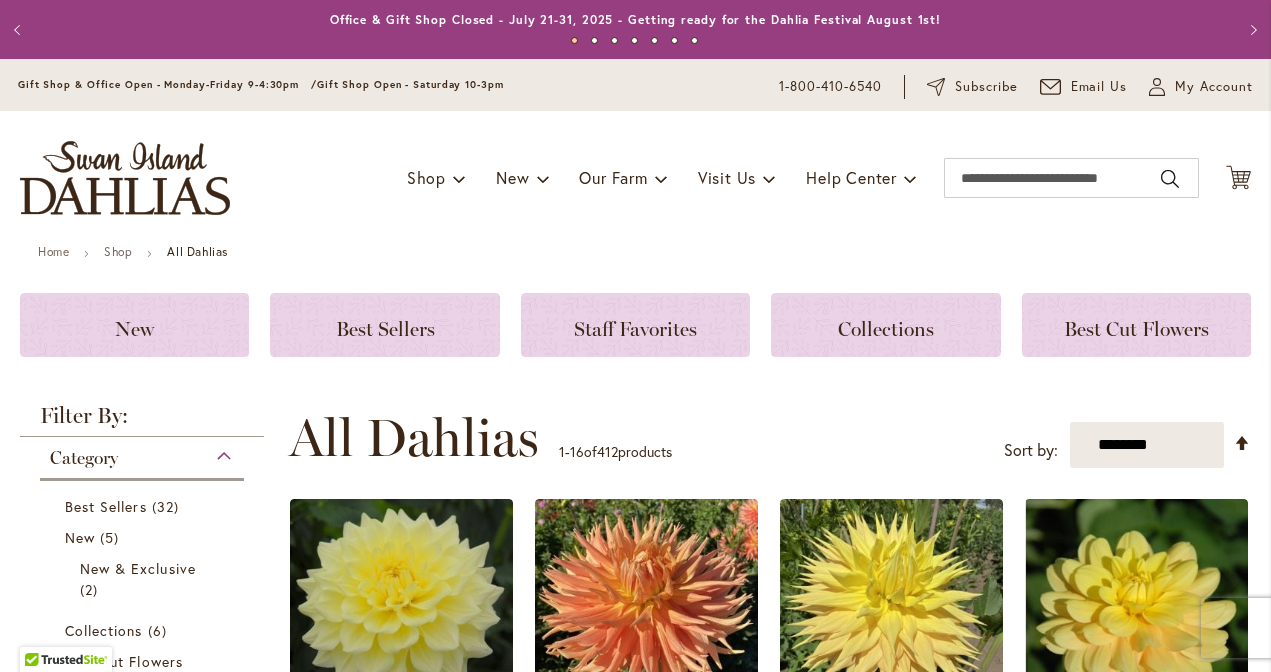 scroll, scrollTop: 0, scrollLeft: 0, axis: both 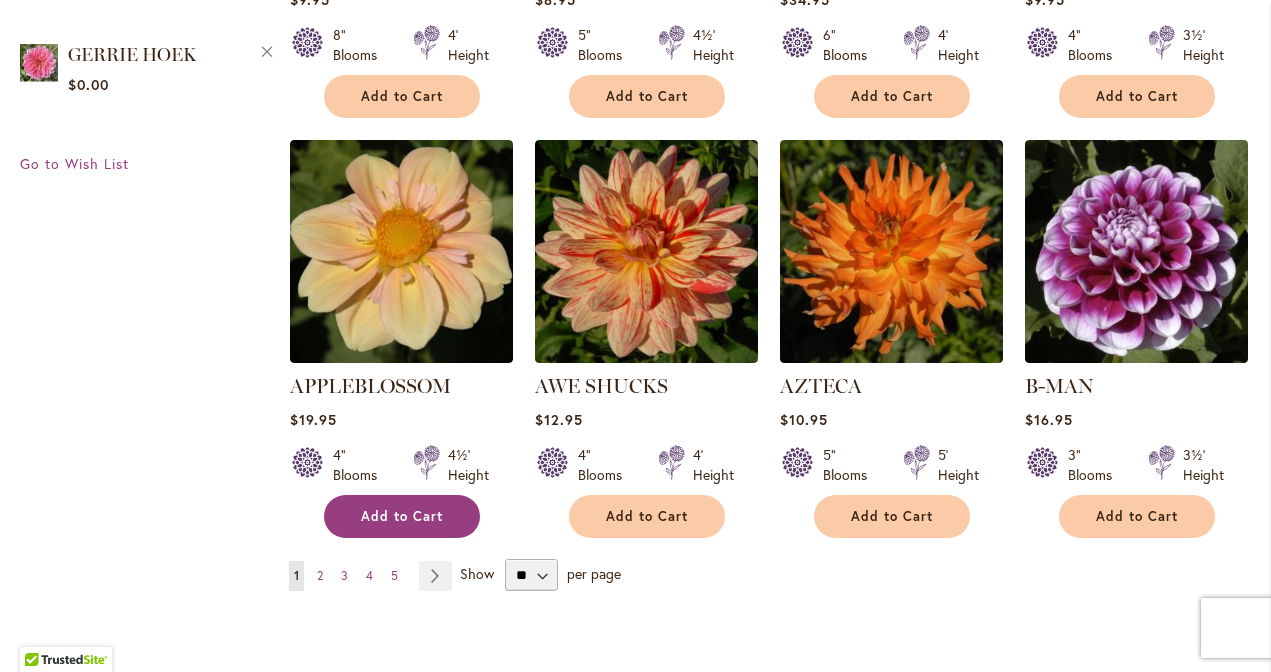 click on "Add to Cart" at bounding box center (402, 516) 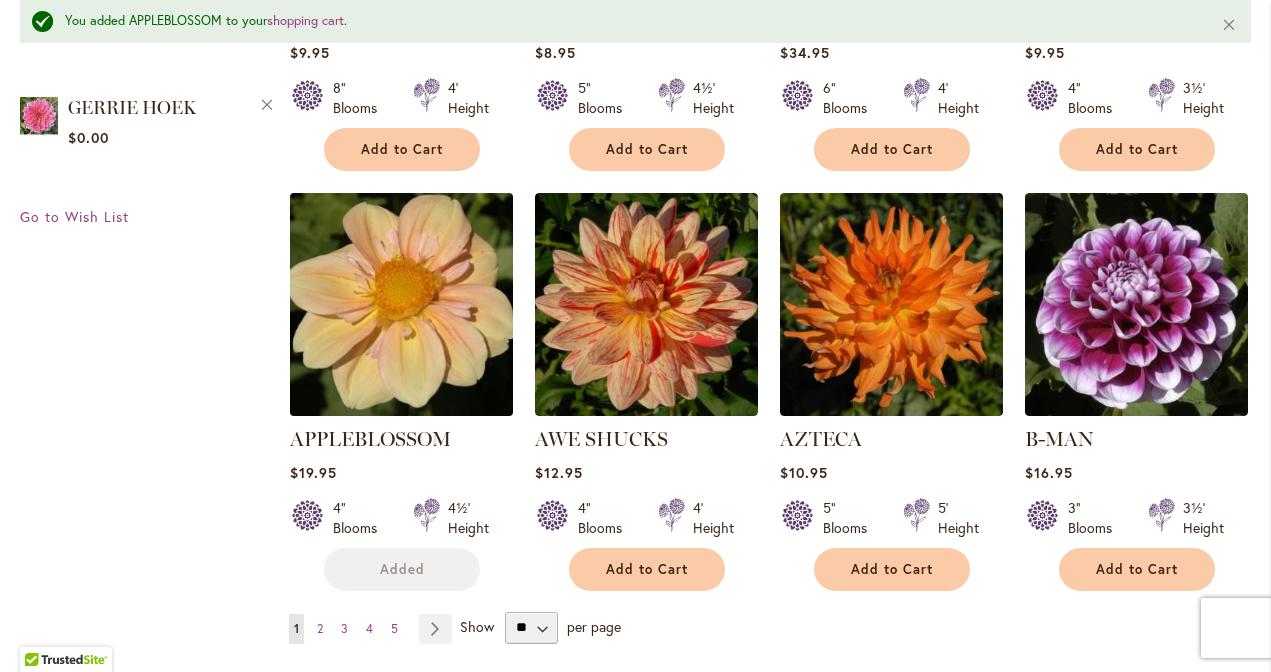 scroll, scrollTop: 1671, scrollLeft: 0, axis: vertical 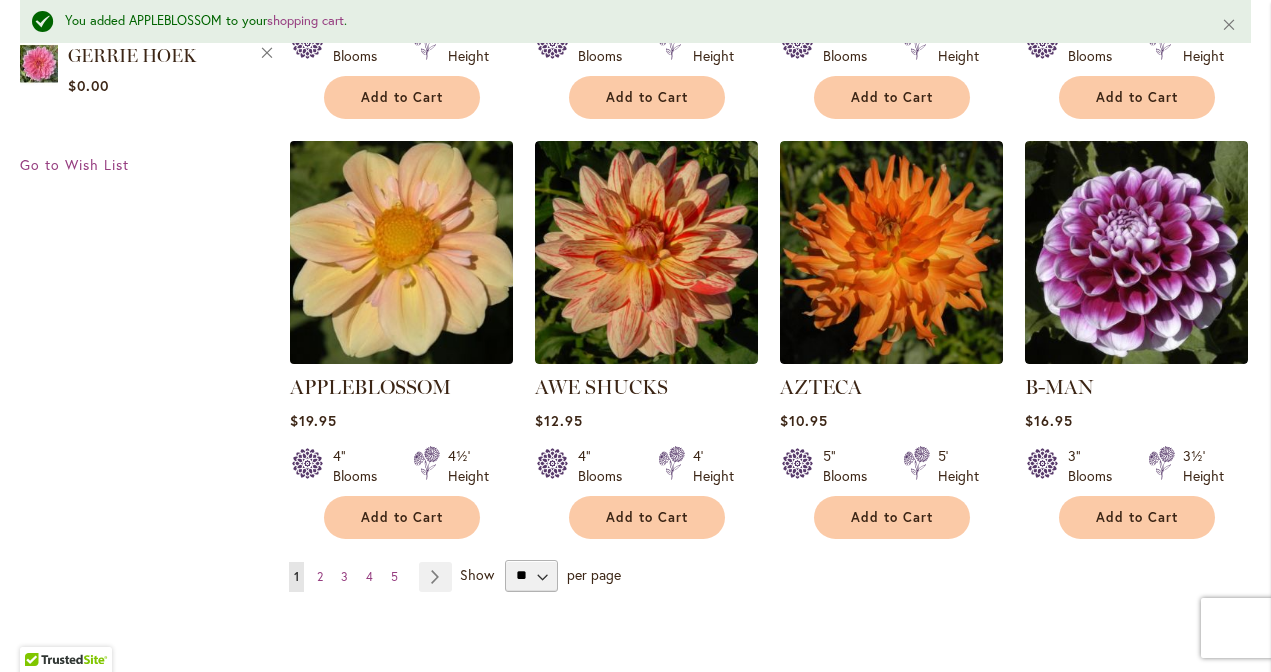 click at bounding box center [401, 252] 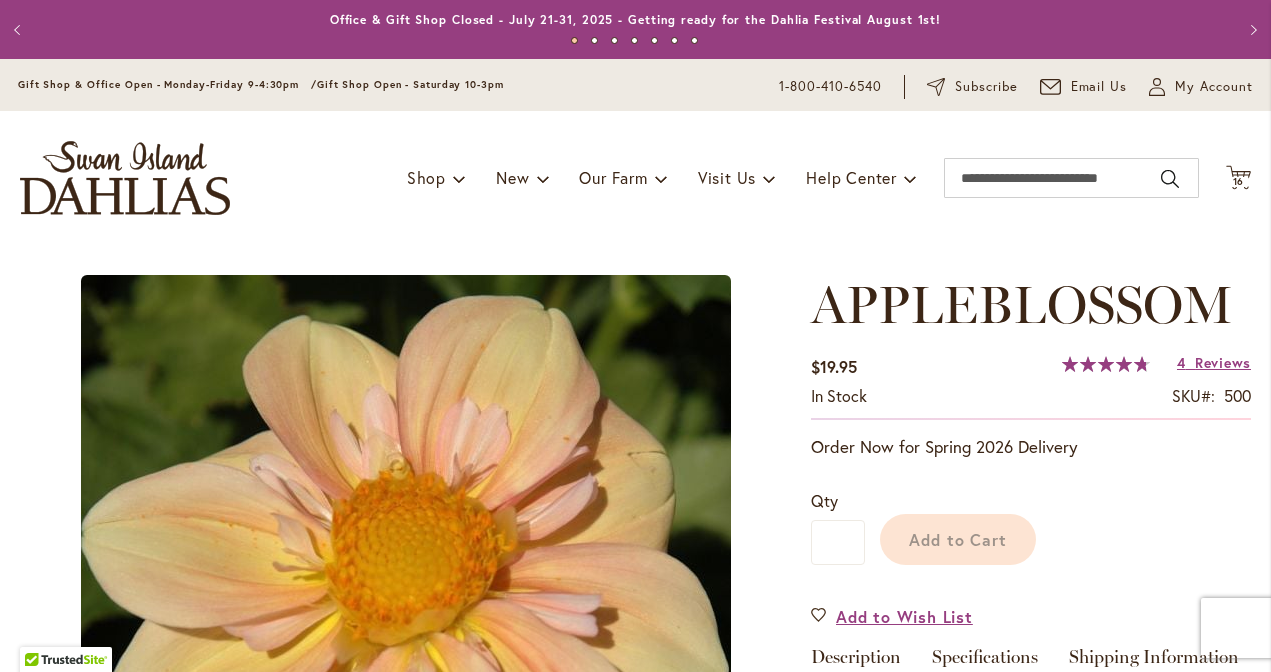 scroll, scrollTop: 0, scrollLeft: 0, axis: both 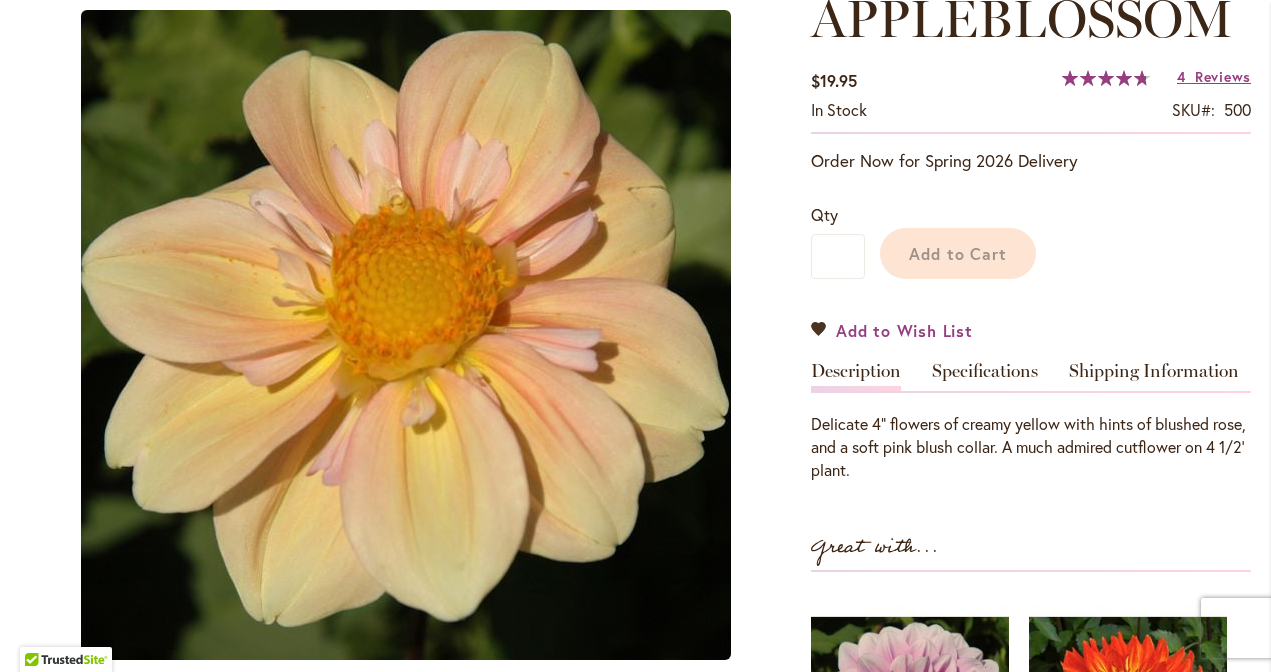 click on "Add to Wish List" at bounding box center (904, 330) 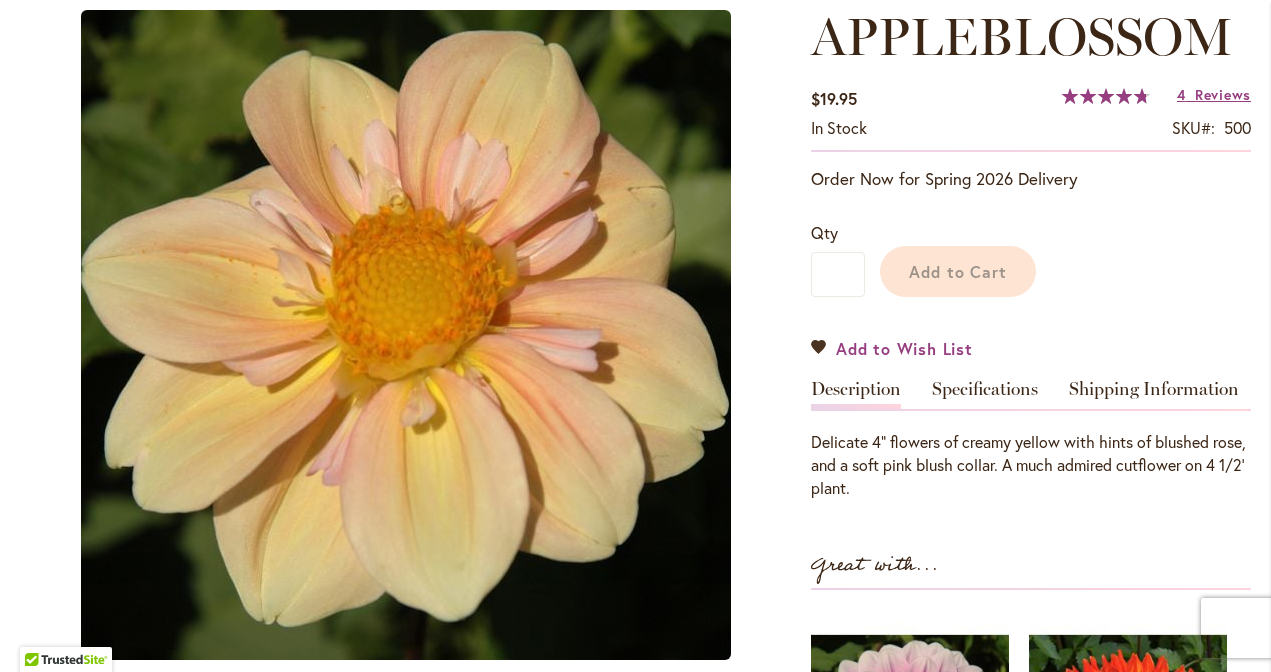 scroll, scrollTop: 304, scrollLeft: 0, axis: vertical 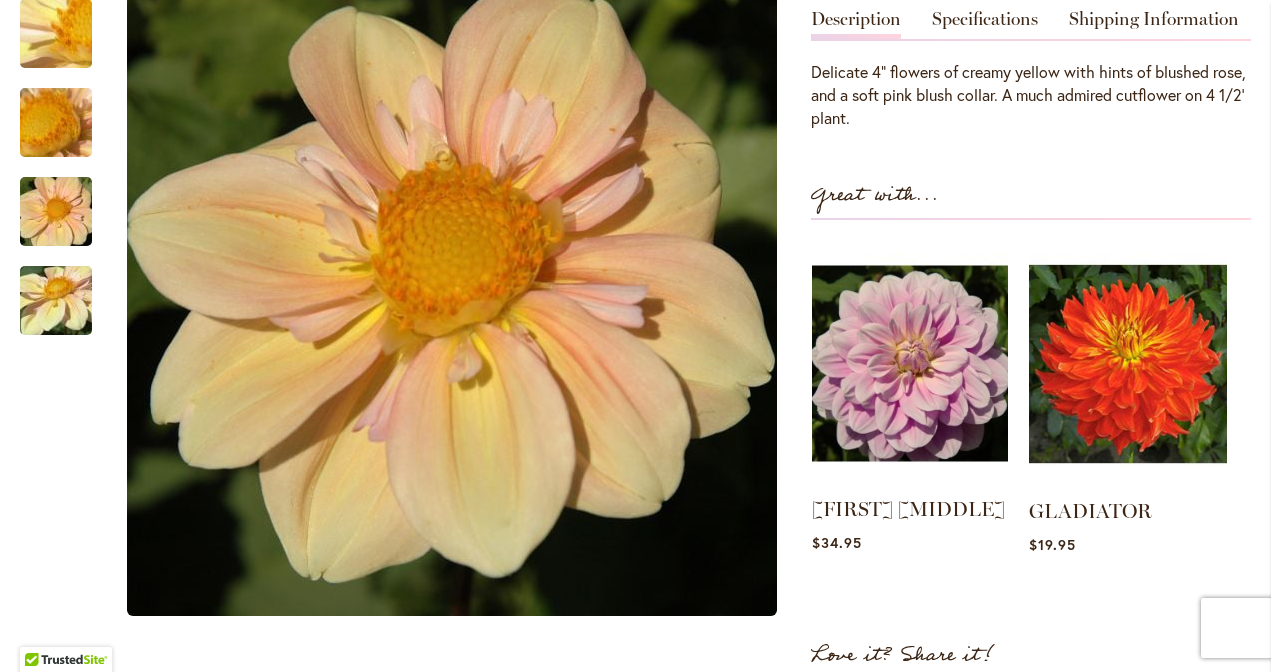 click at bounding box center (910, 363) 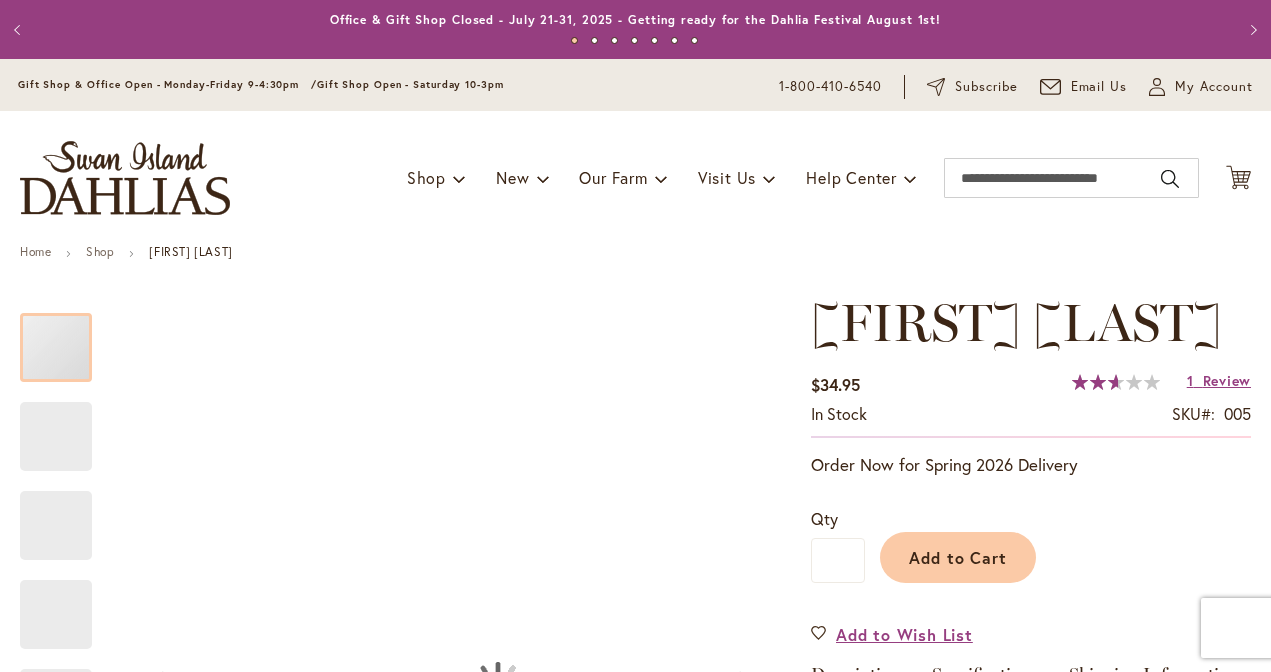 scroll, scrollTop: 0, scrollLeft: 0, axis: both 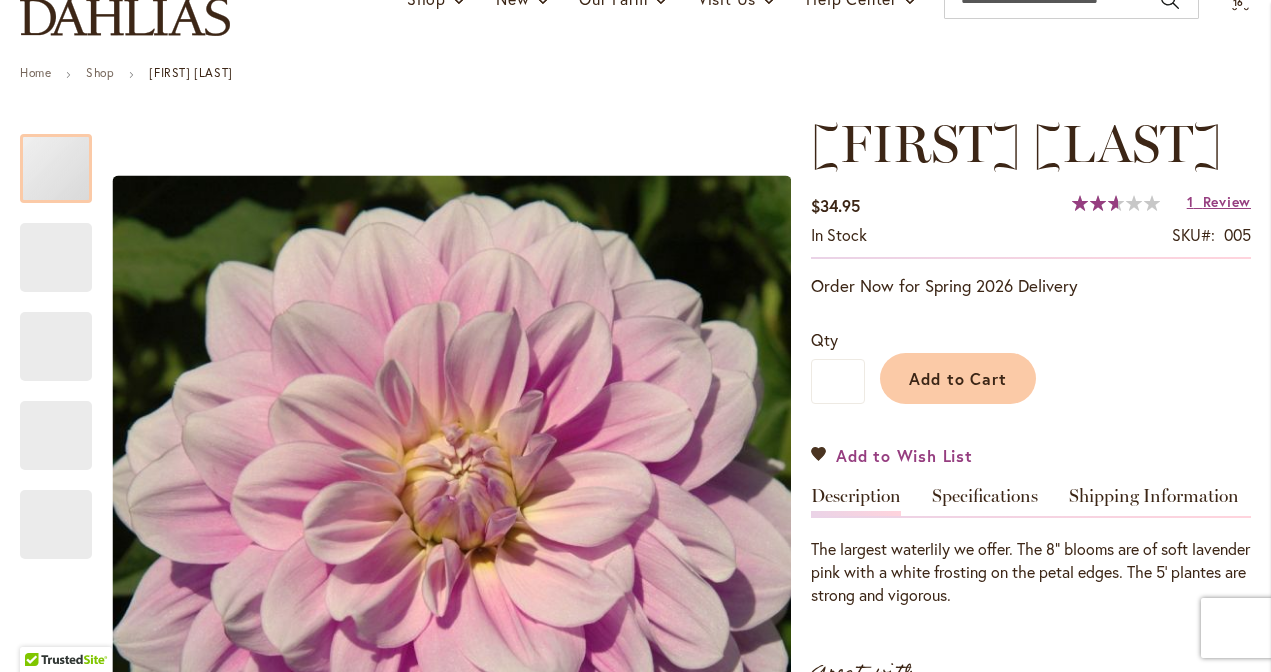 click on "Add to Wish List" at bounding box center (904, 455) 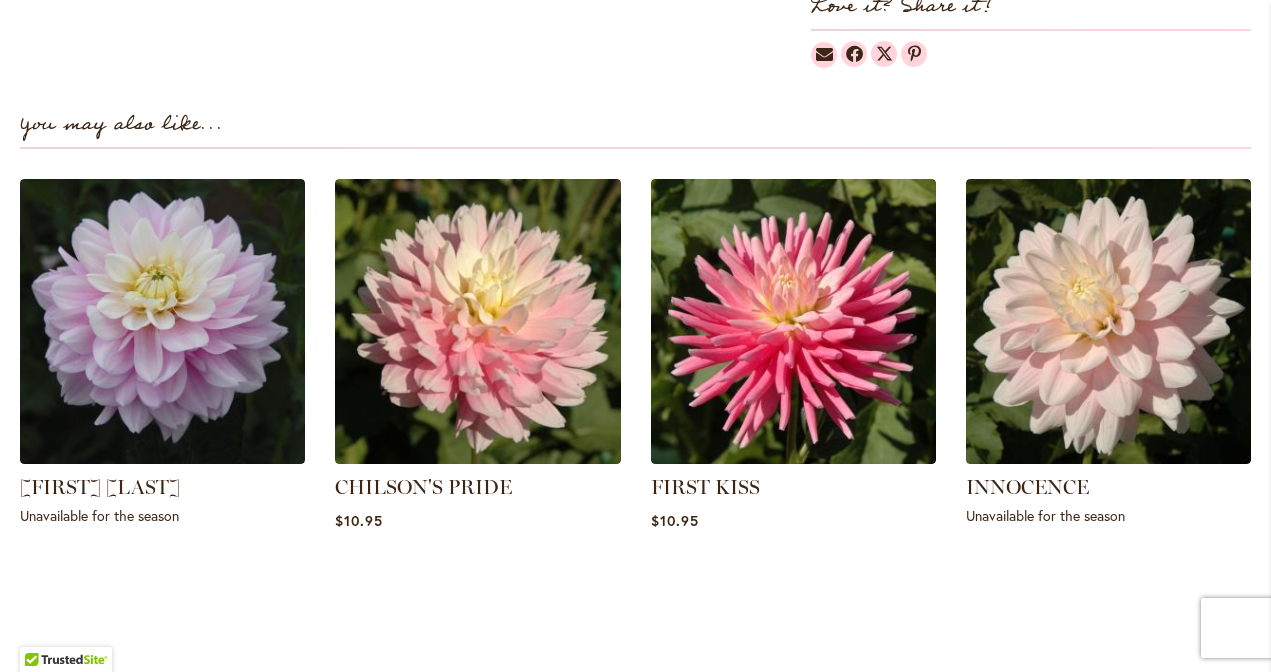 scroll, scrollTop: 1309, scrollLeft: 0, axis: vertical 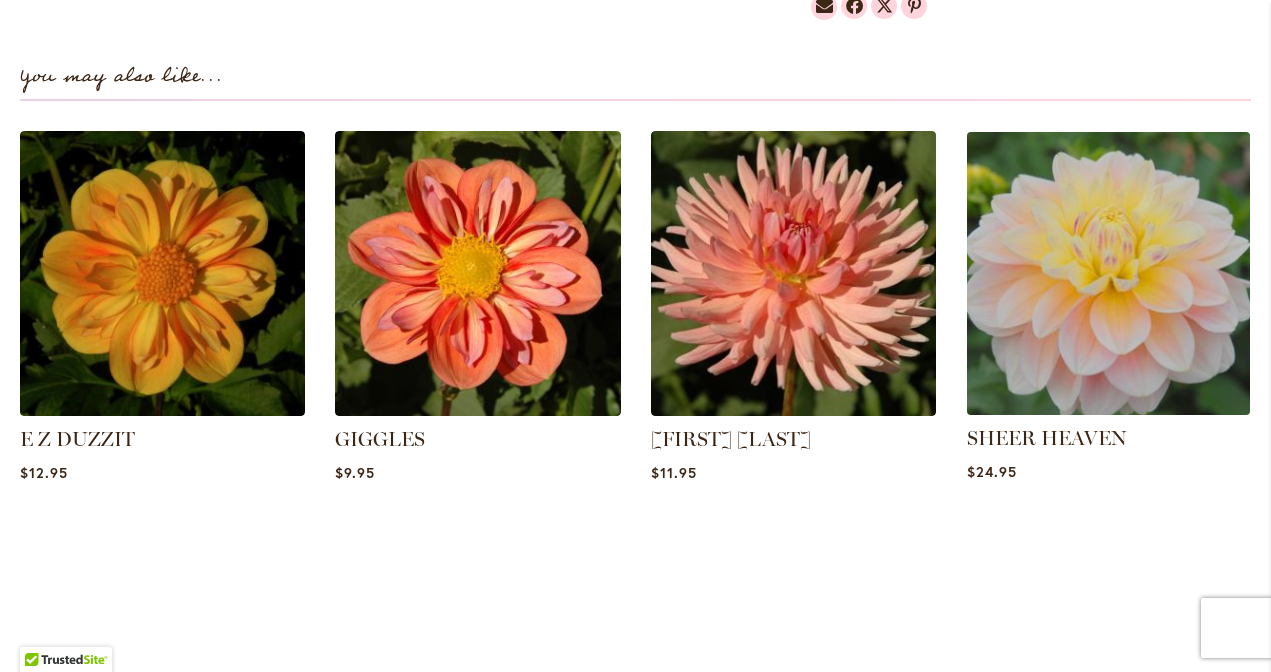 click at bounding box center (1108, 273) 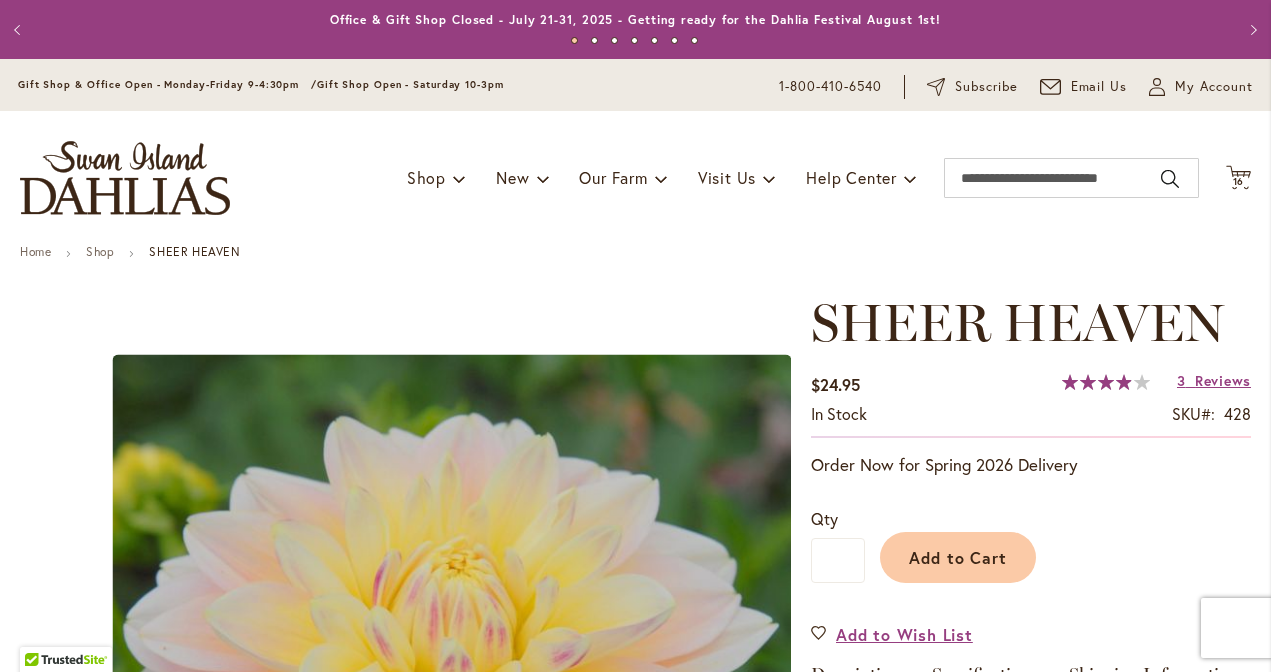 scroll, scrollTop: 0, scrollLeft: 0, axis: both 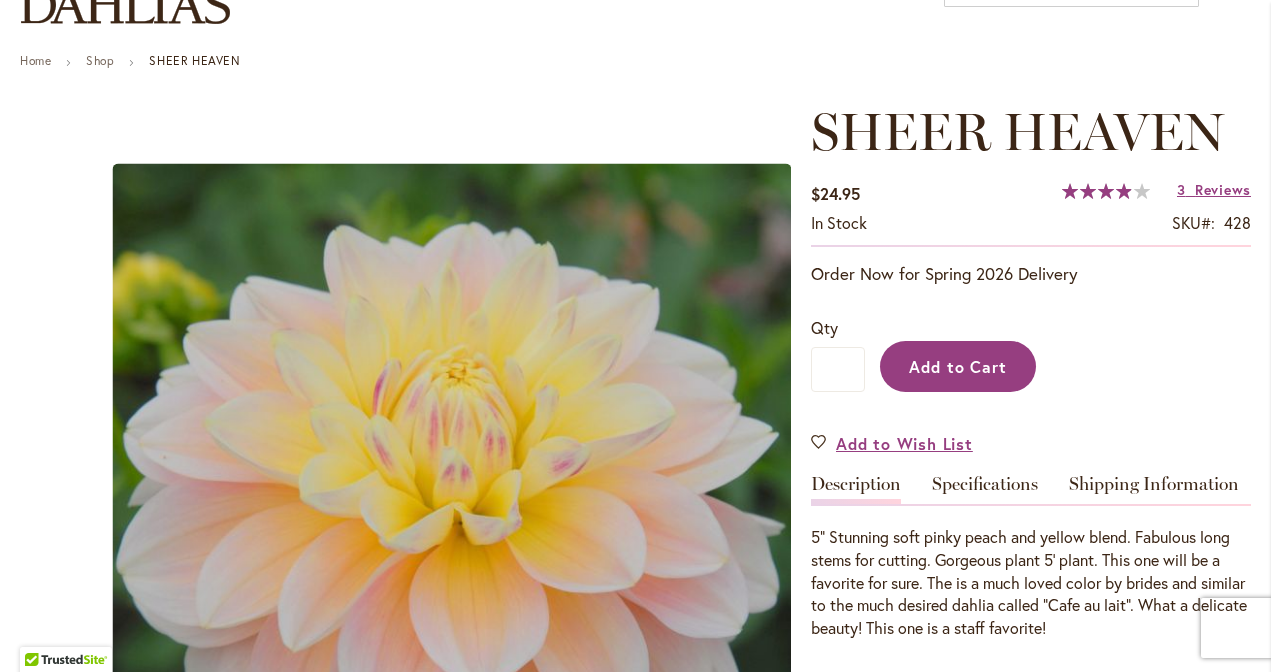 click on "Add to Cart" at bounding box center (958, 366) 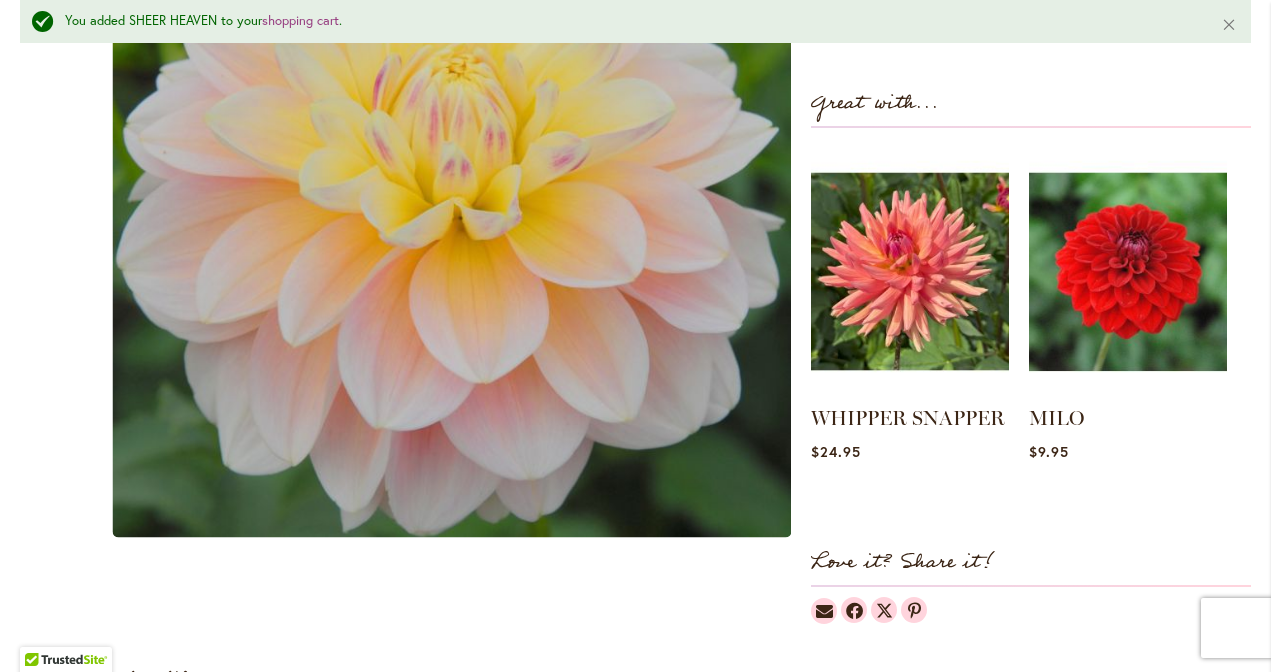 scroll, scrollTop: 848, scrollLeft: 0, axis: vertical 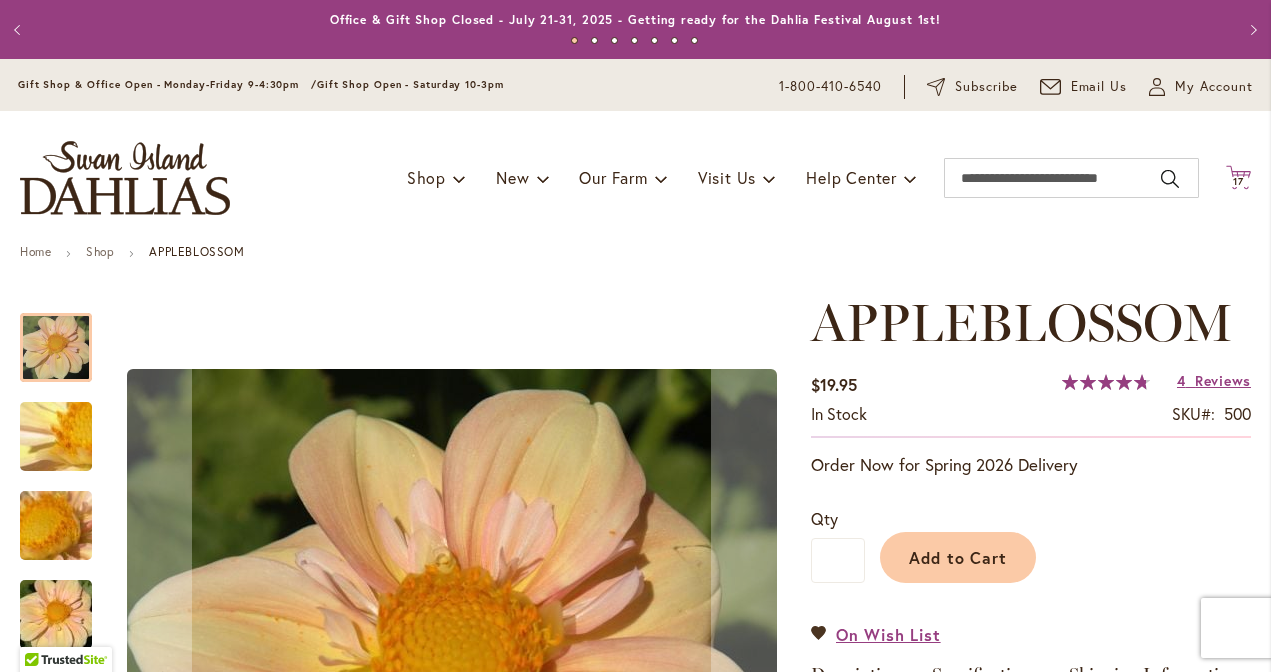 click on "Cart
.cls-1 {
fill: #231f20;
}" 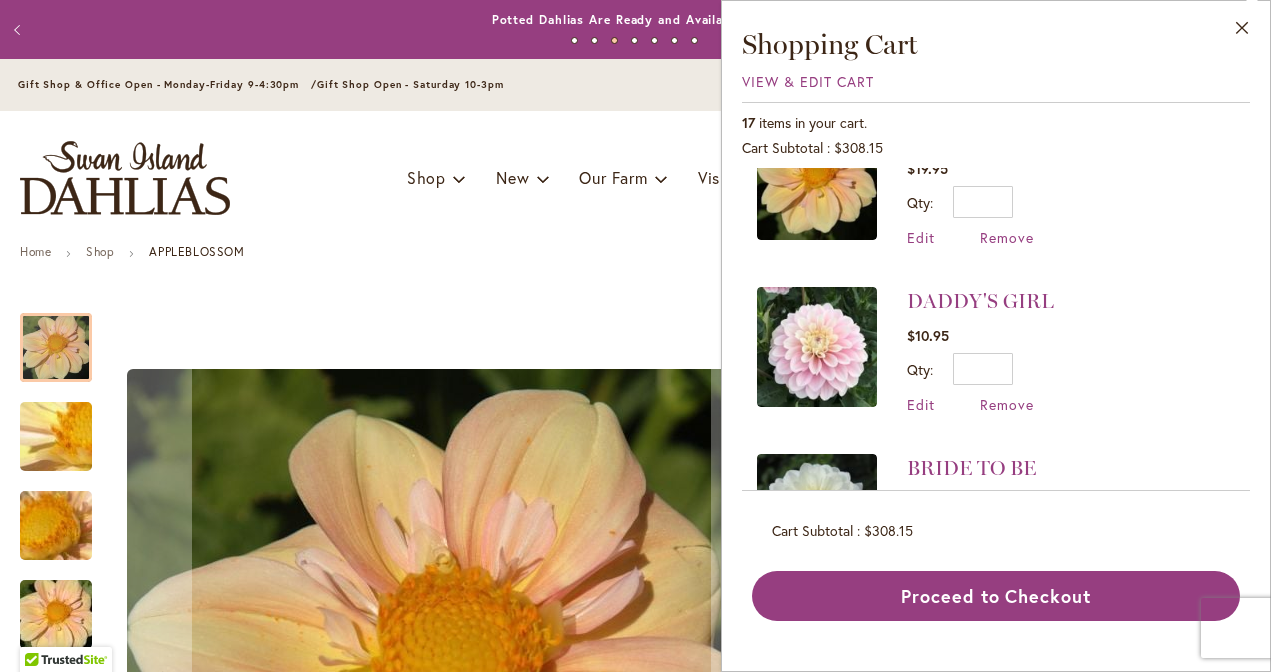 scroll, scrollTop: 729, scrollLeft: 0, axis: vertical 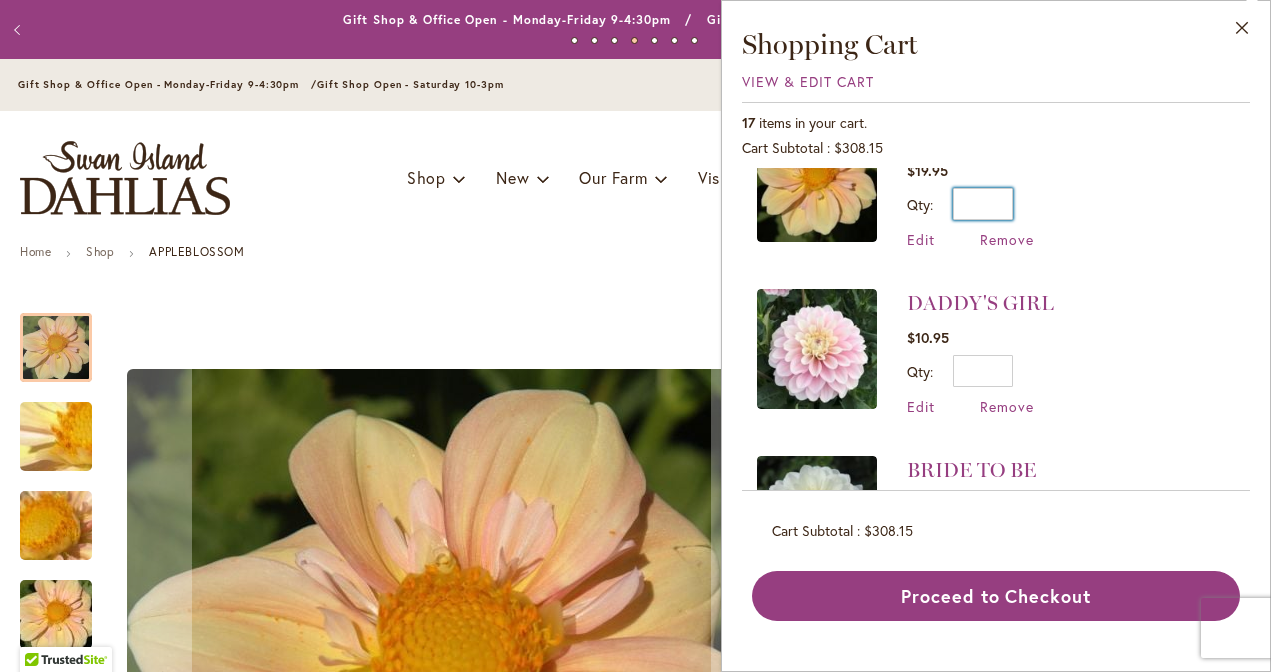 click on "*" at bounding box center [983, 204] 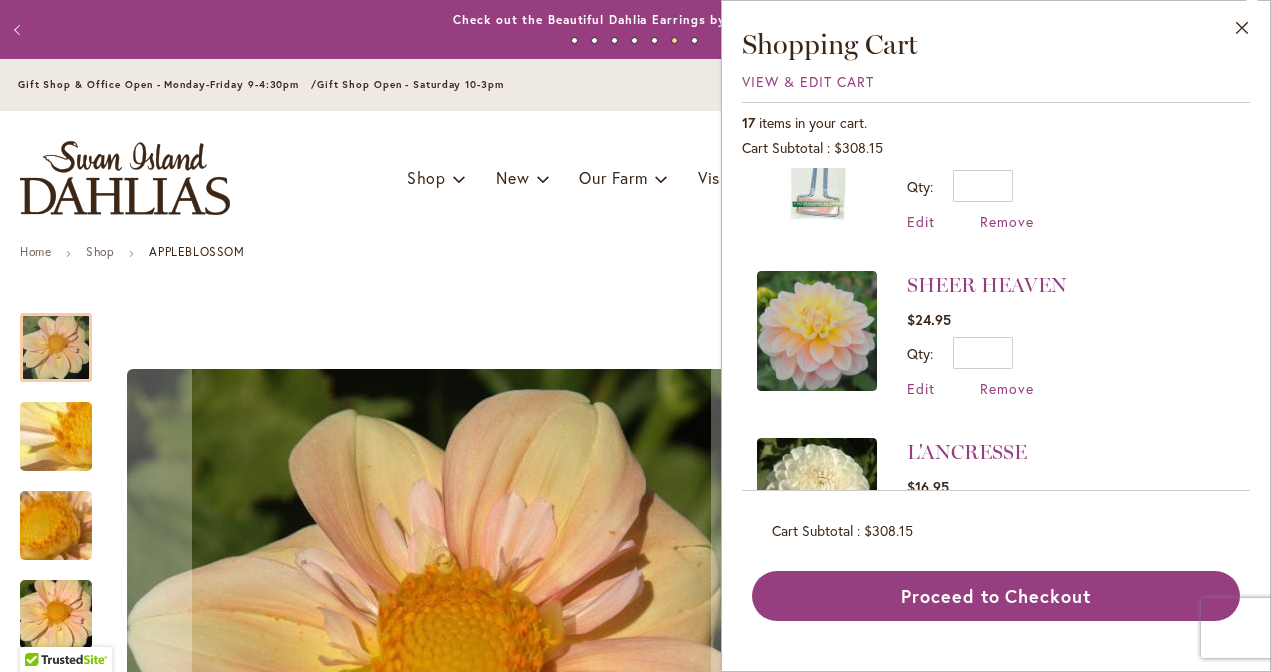 scroll, scrollTop: 2184, scrollLeft: 0, axis: vertical 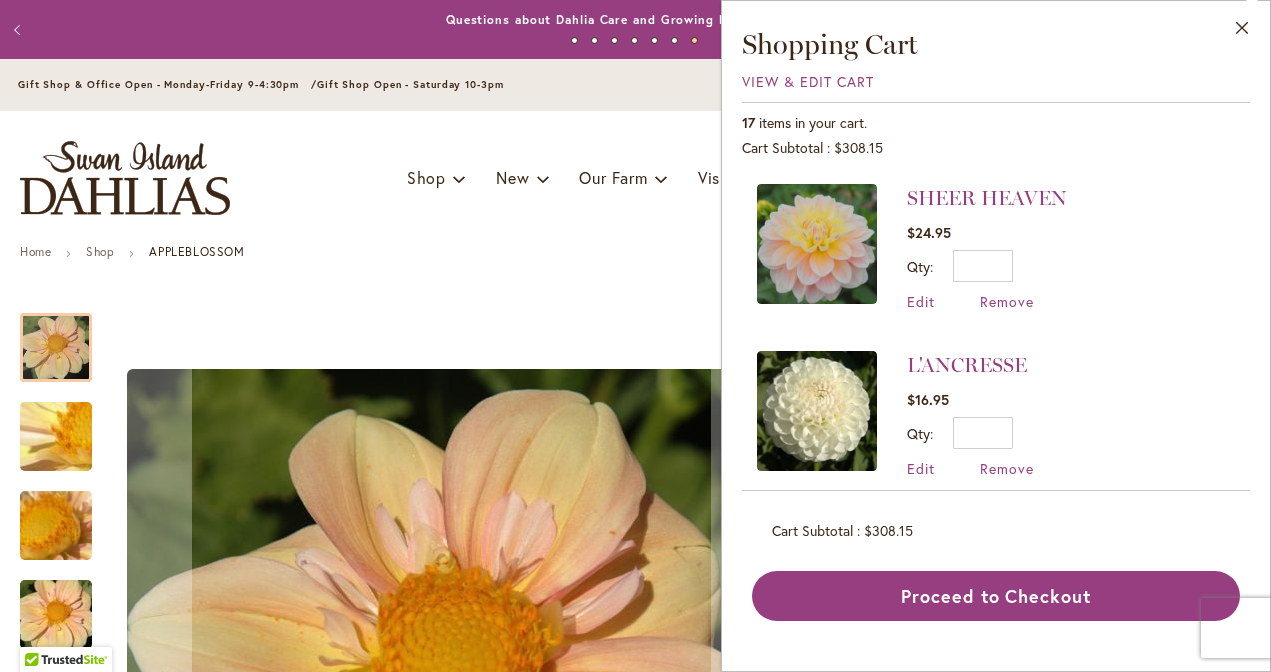 type on "*" 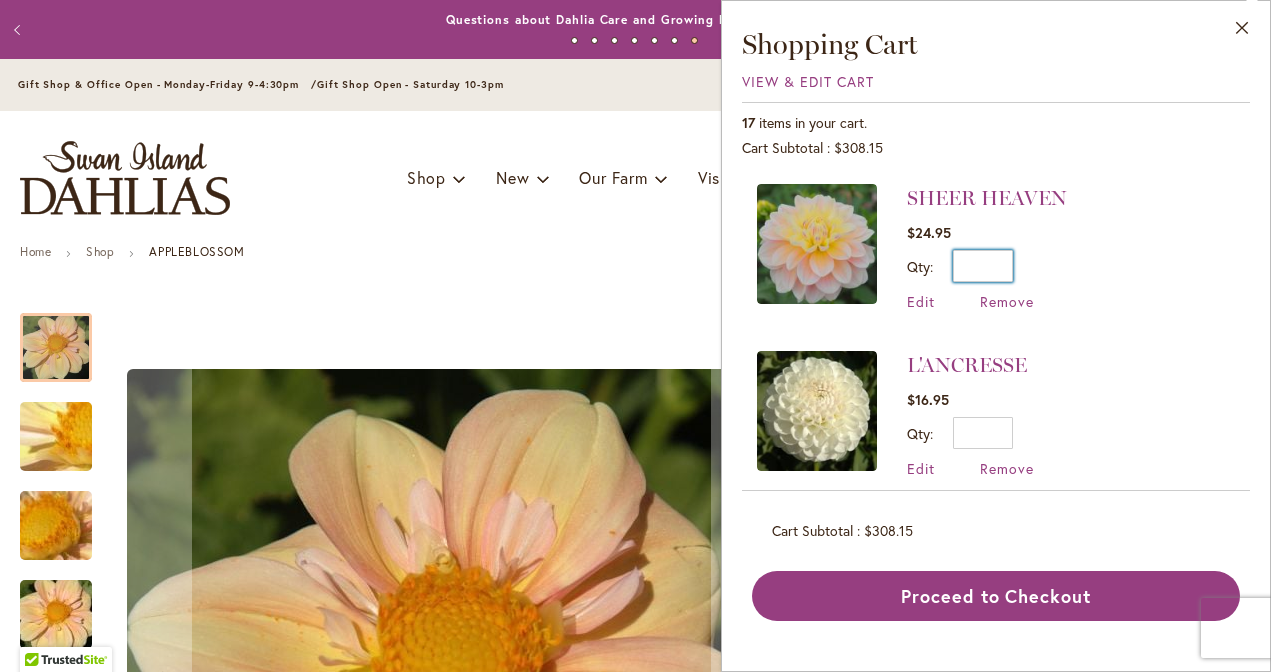 click on "*" at bounding box center [983, 266] 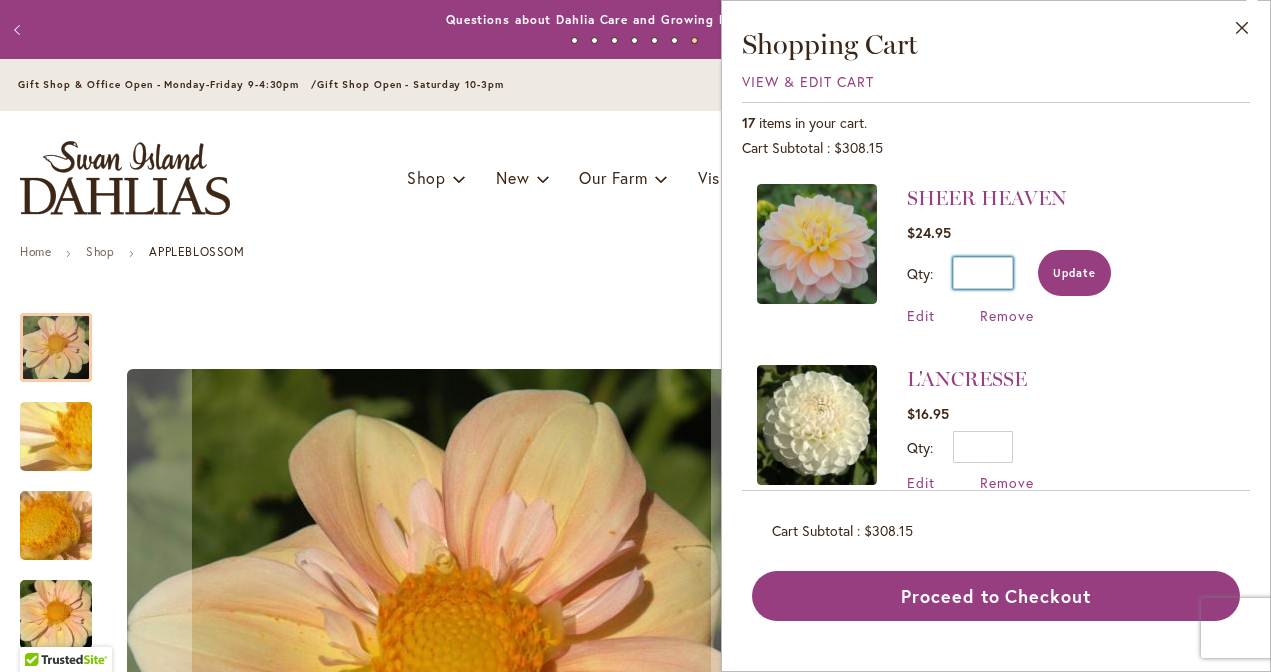 type on "*" 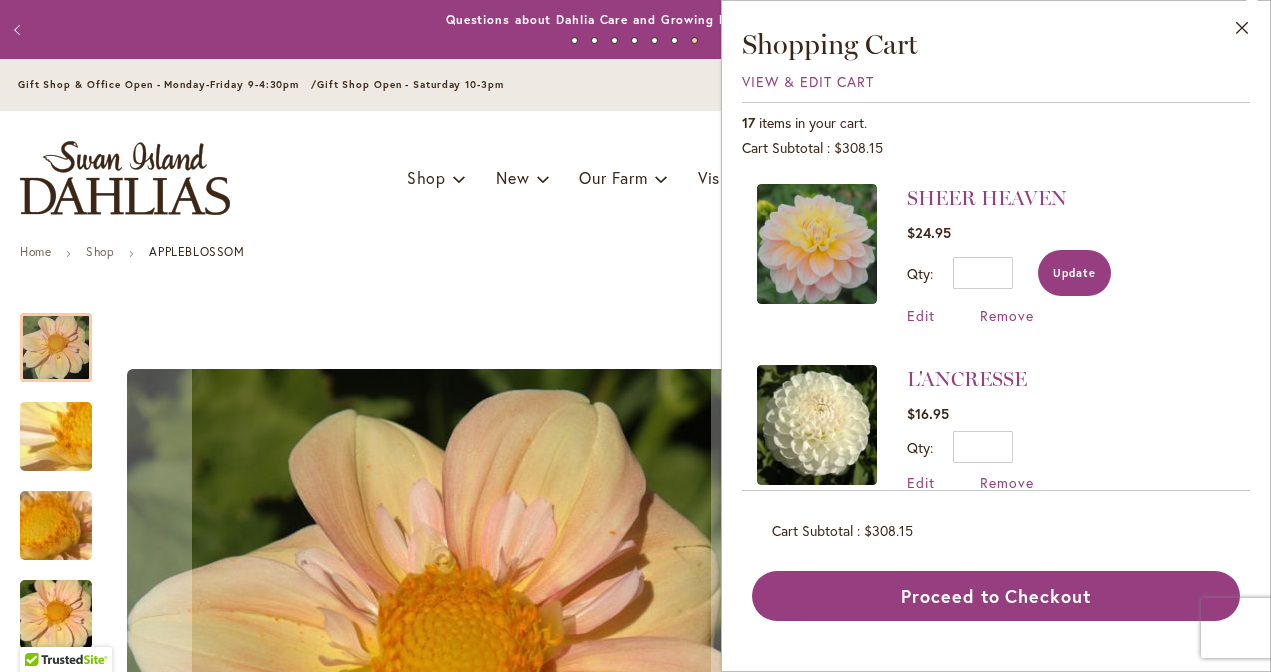 click on "Update" at bounding box center (1074, 273) 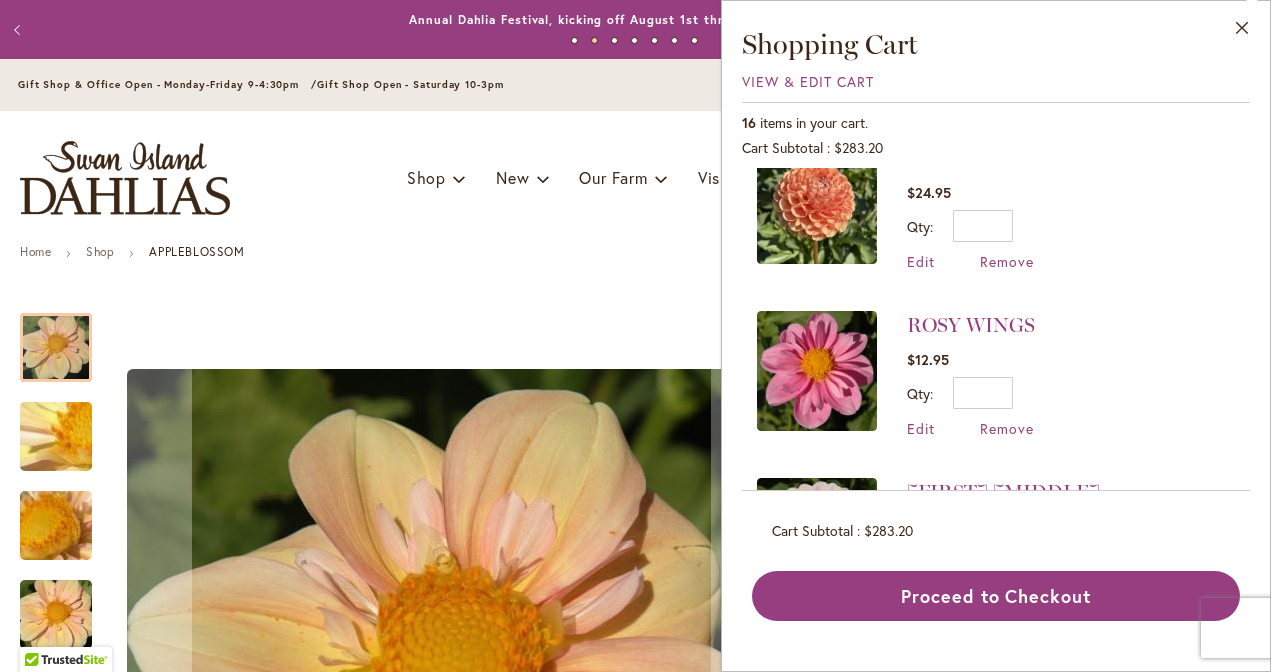 scroll, scrollTop: 0, scrollLeft: 0, axis: both 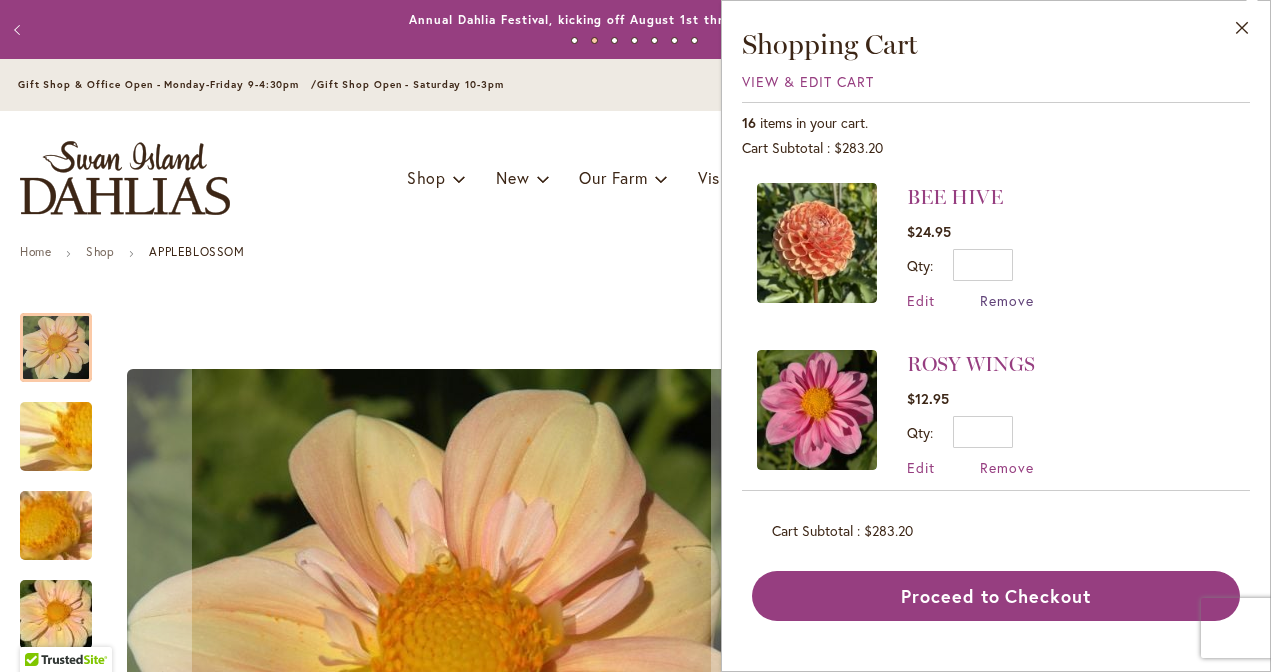 click on "Remove" at bounding box center [1007, 300] 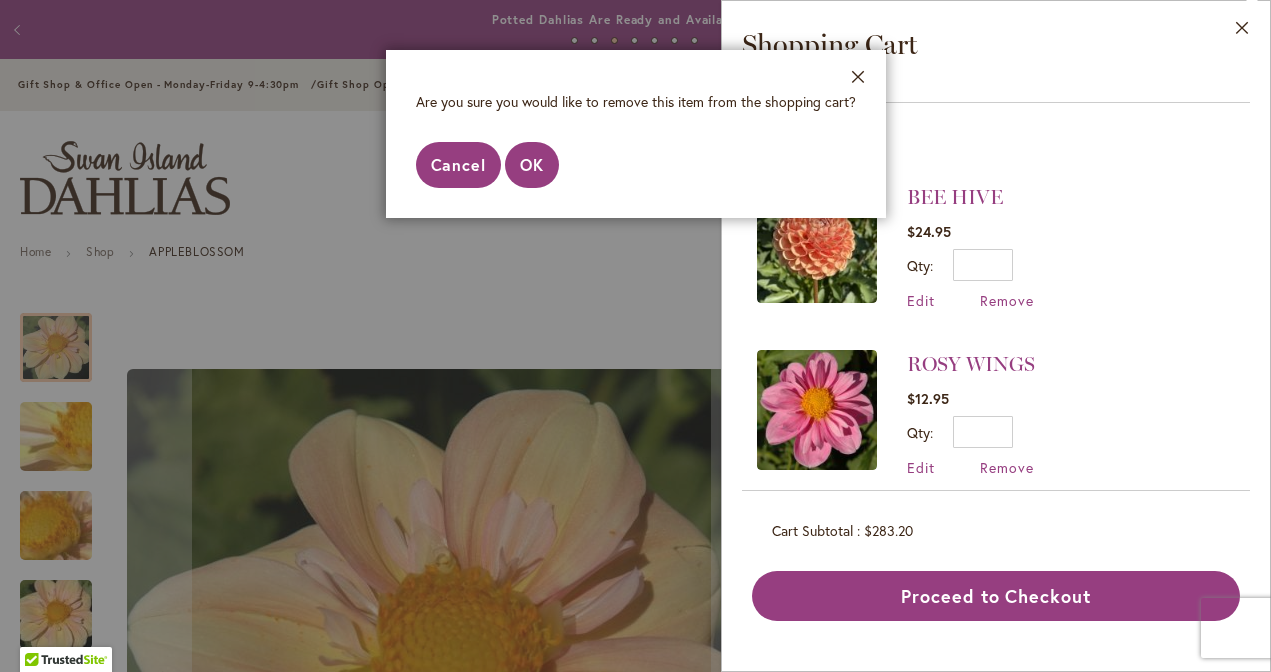 click on "Cancel" at bounding box center (459, 164) 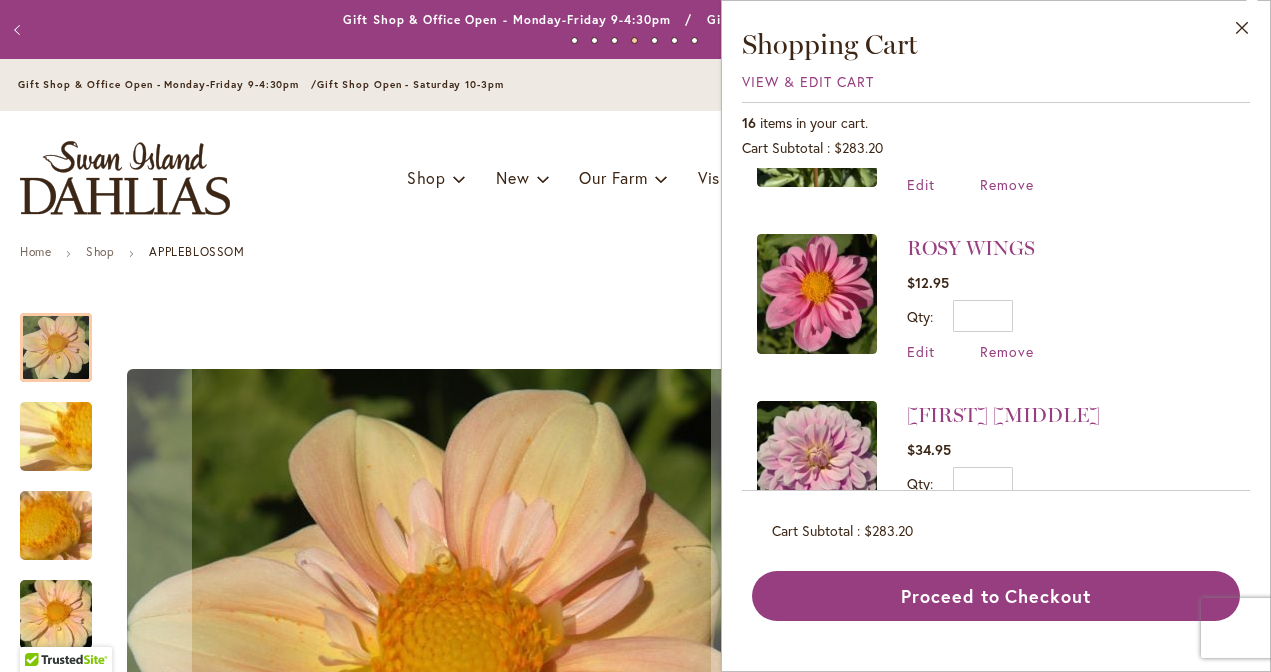scroll, scrollTop: 343, scrollLeft: 0, axis: vertical 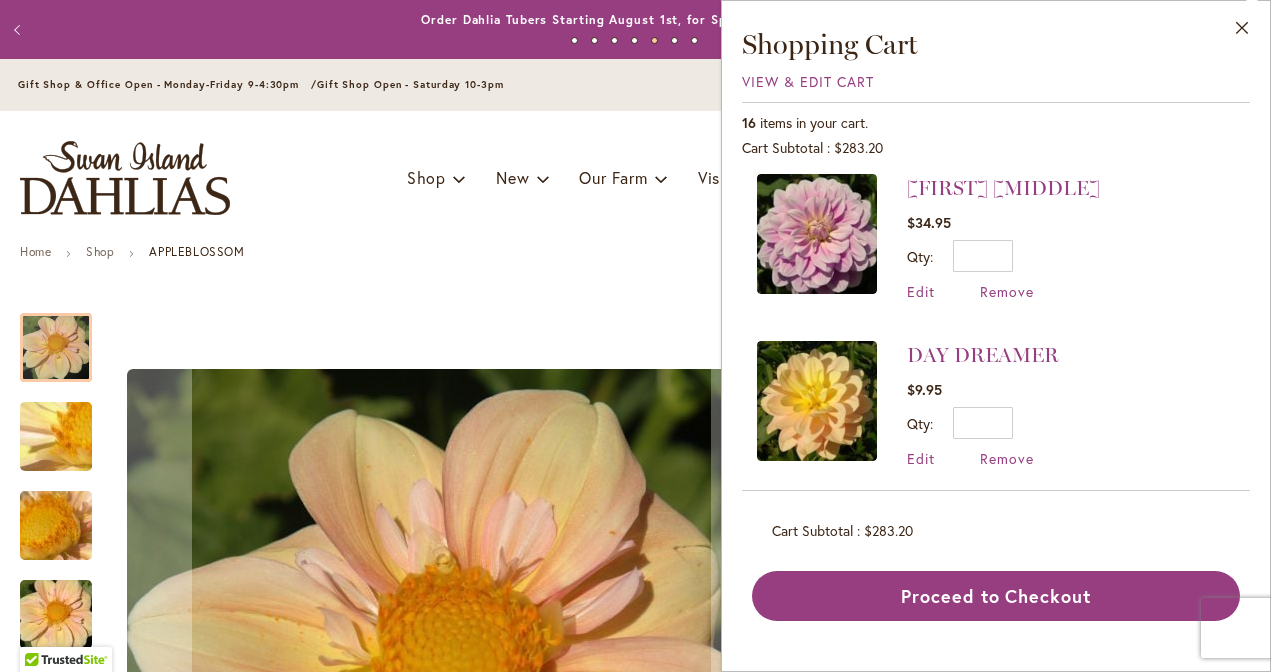 click on "Home
Shop
APPLEBLOSSOM
Skip to the end of the images gallery
Skip to the beginning of the images gallery
APPLEBLOSSOM
$19.95
In stock
SKU
500
100" at bounding box center (635, 2423) 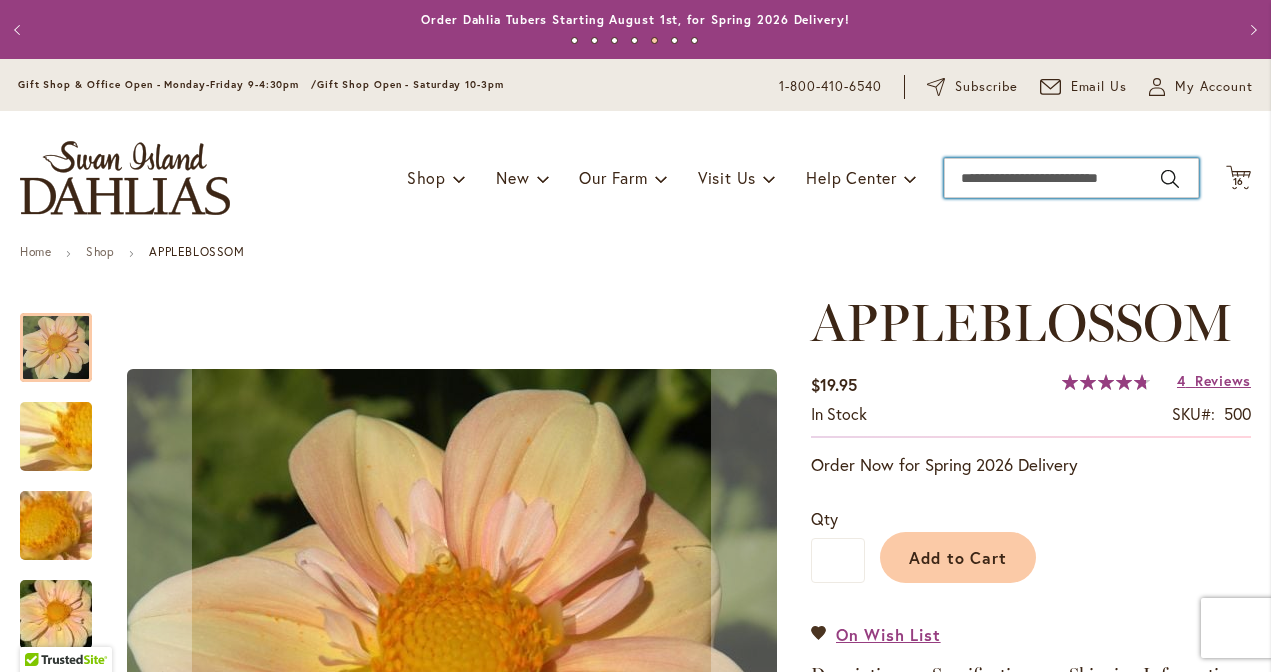 click on "Search" at bounding box center (1071, 178) 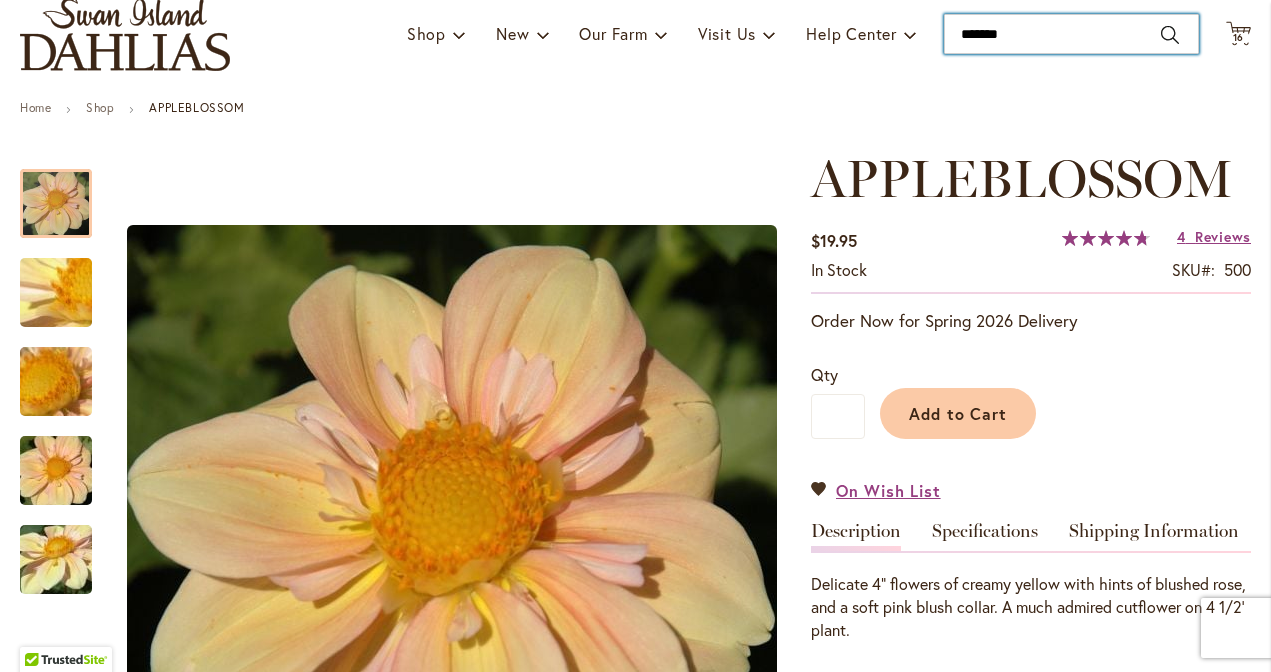 scroll, scrollTop: 0, scrollLeft: 0, axis: both 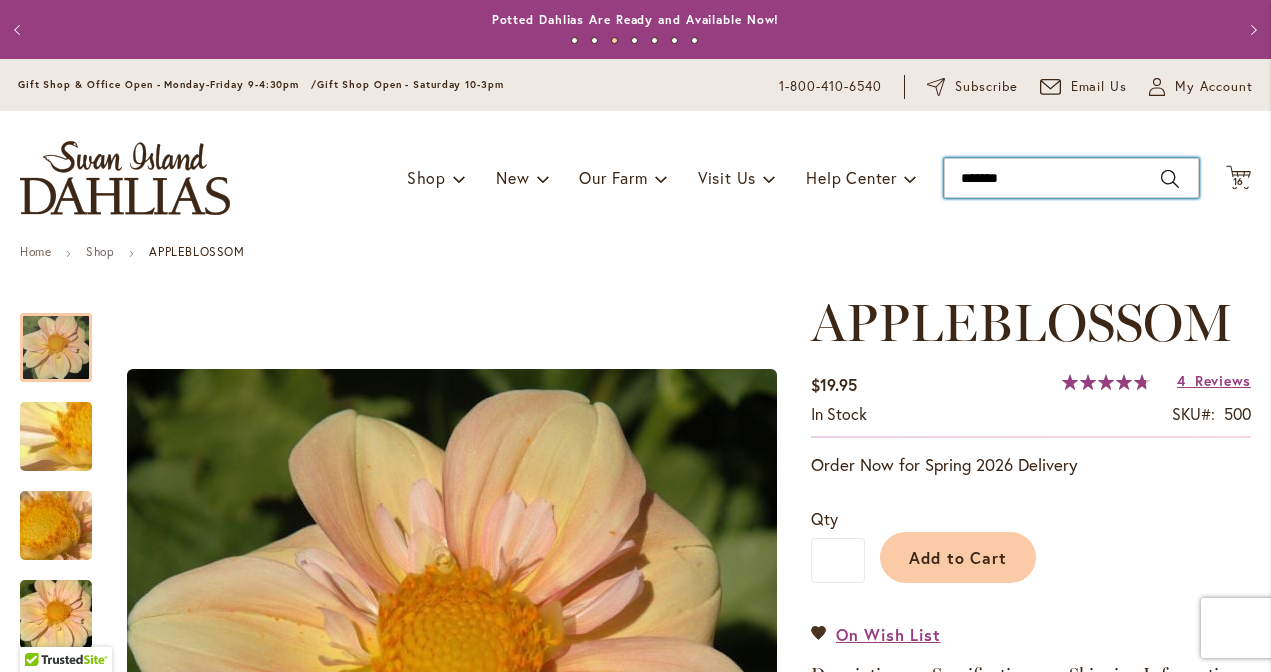 click on "*******" at bounding box center (1071, 178) 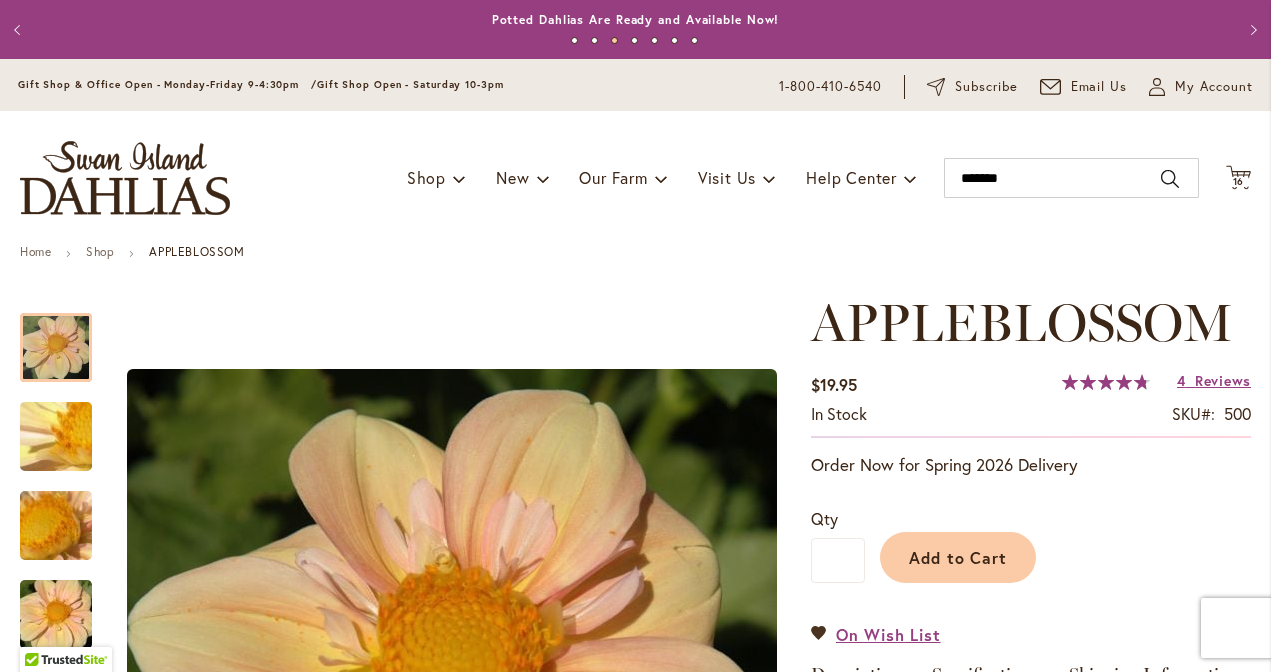 type on "*******" 